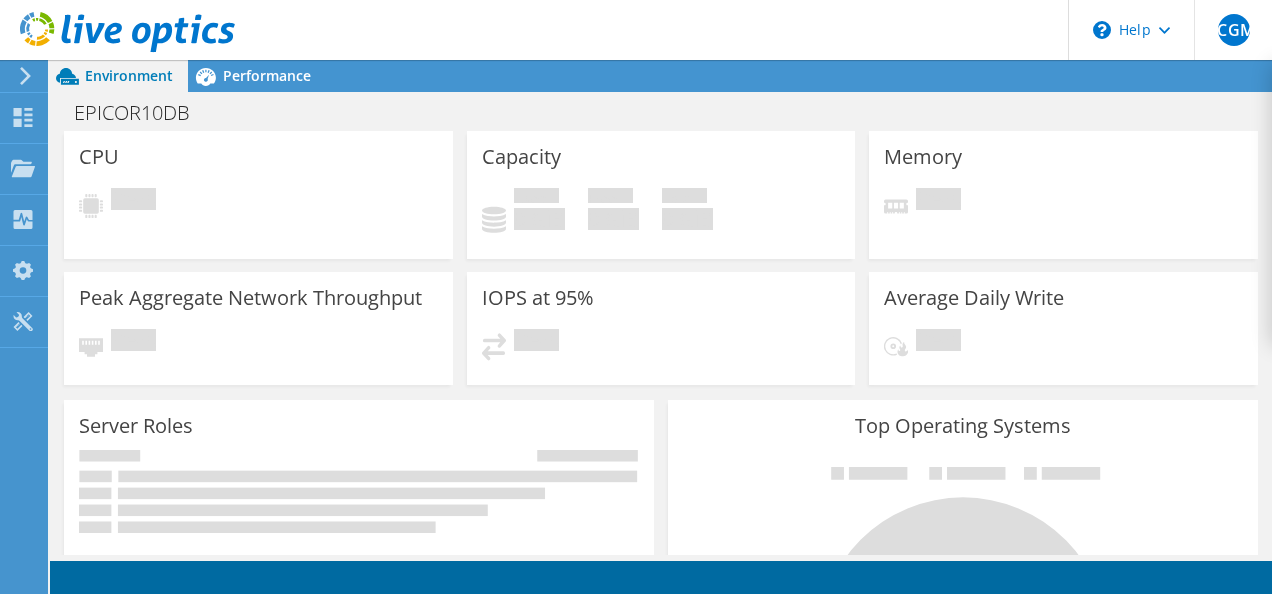 scroll, scrollTop: 0, scrollLeft: 0, axis: both 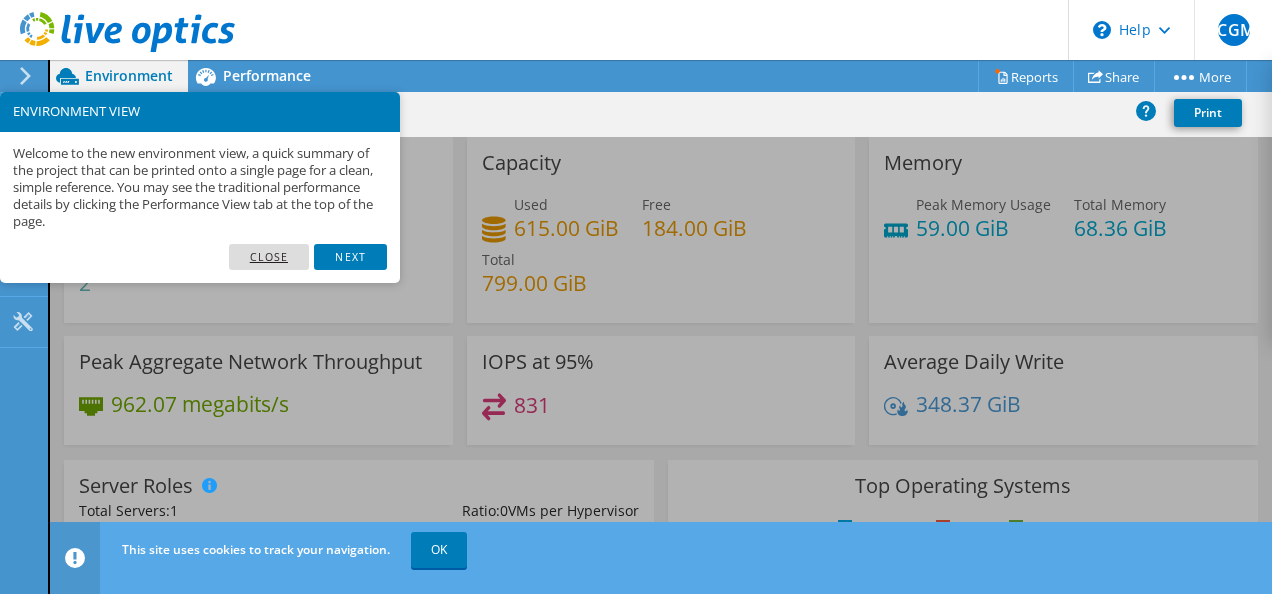 click on "Close" at bounding box center (269, 257) 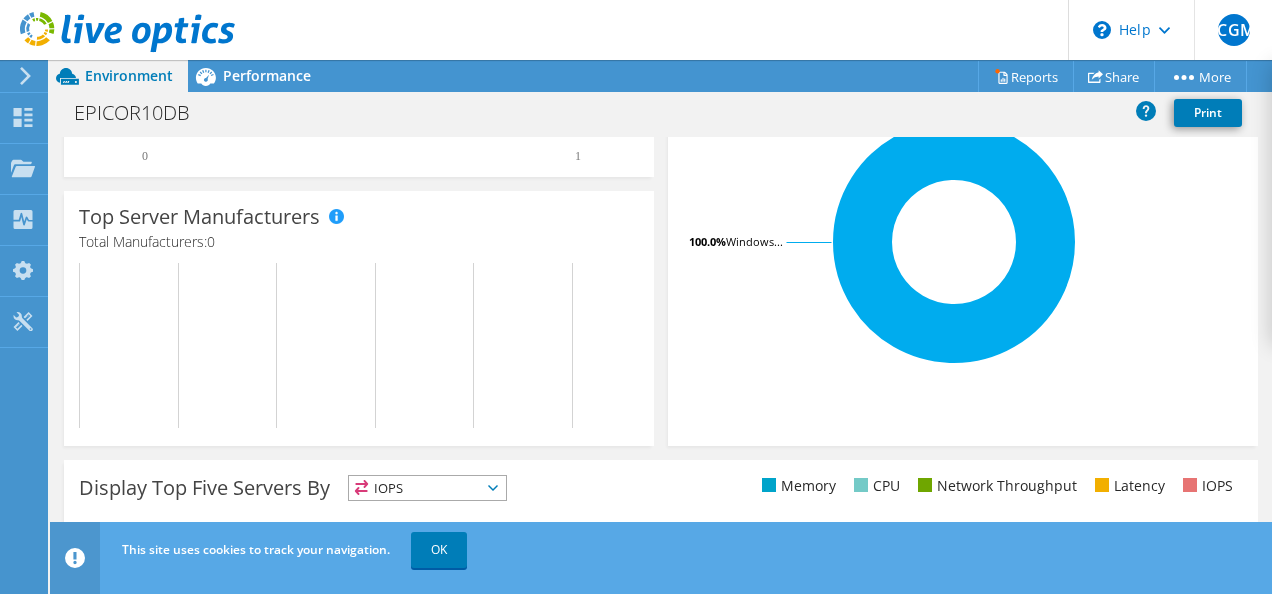 scroll, scrollTop: 600, scrollLeft: 0, axis: vertical 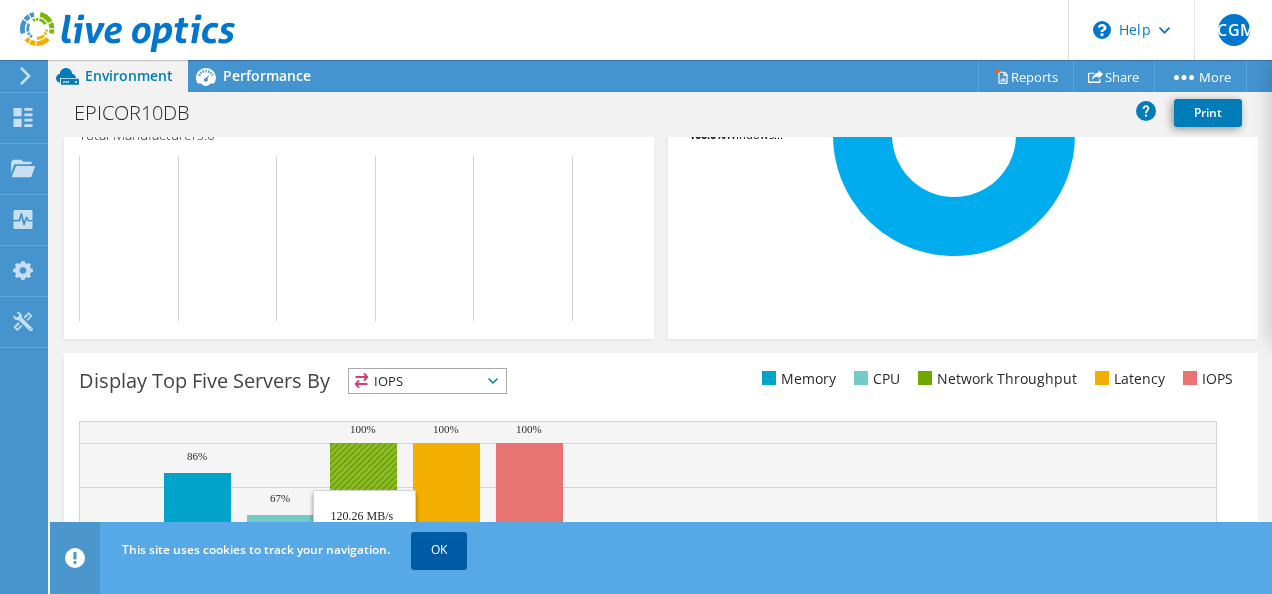 click on "OK" at bounding box center (439, 550) 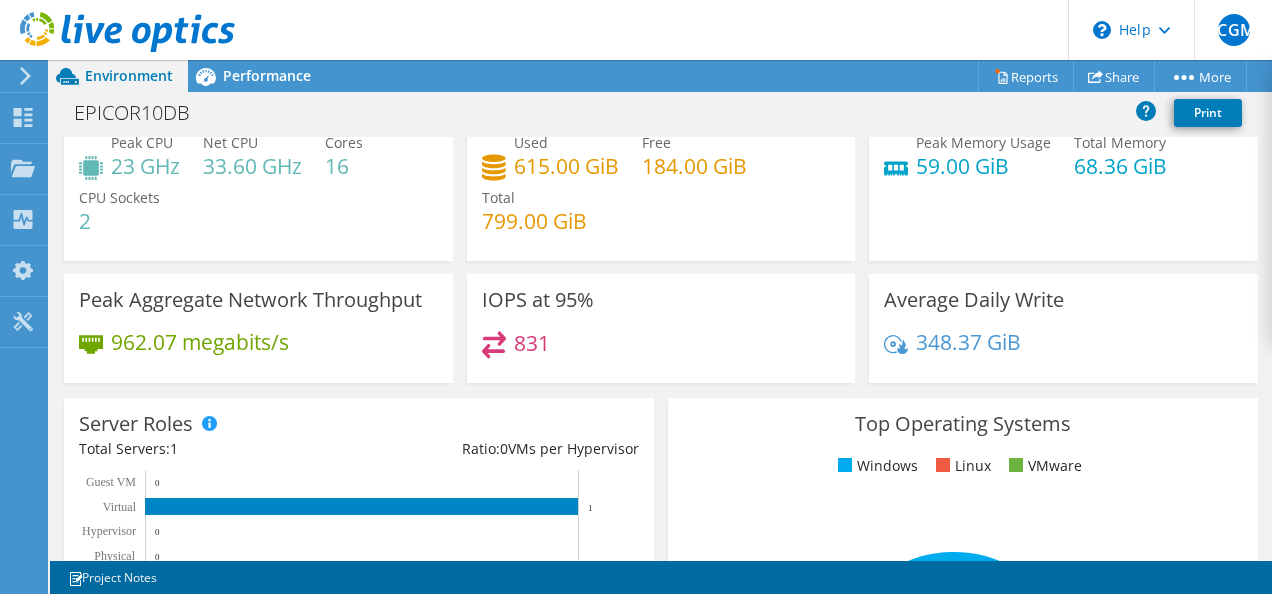 scroll, scrollTop: 0, scrollLeft: 0, axis: both 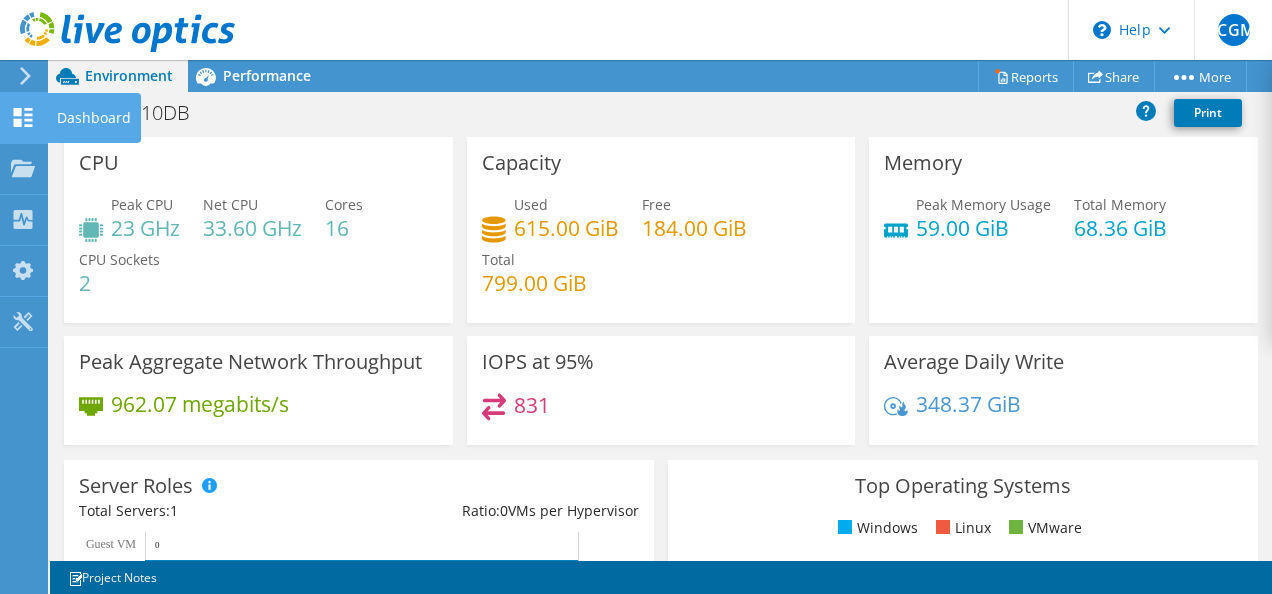click 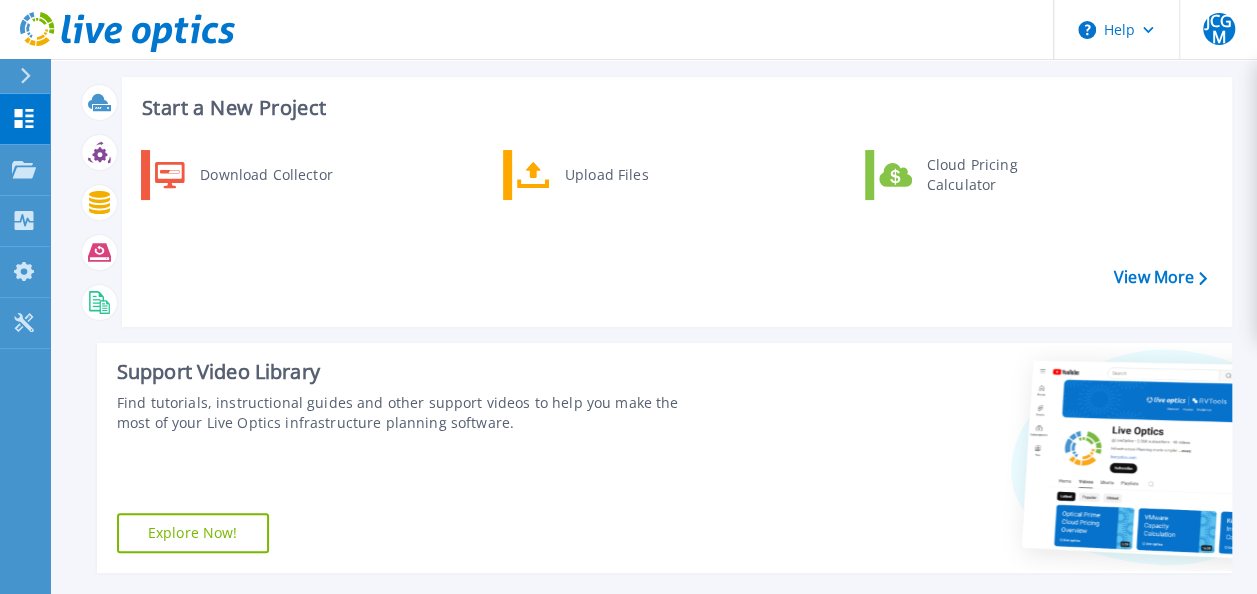 scroll, scrollTop: 0, scrollLeft: 0, axis: both 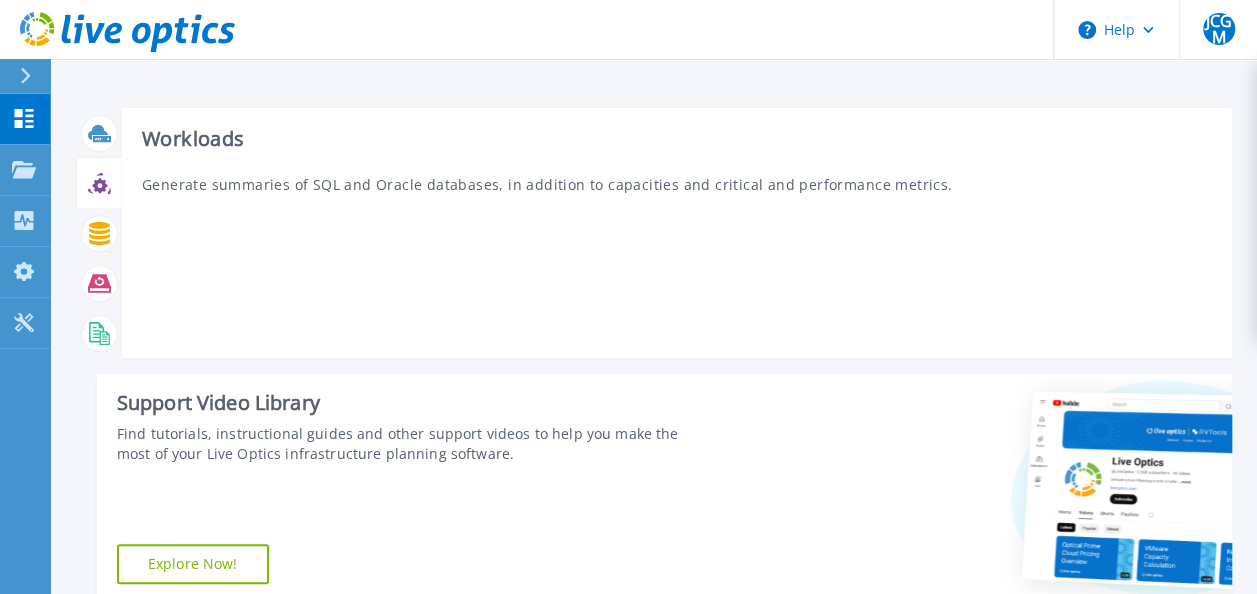 click at bounding box center (99, 183) 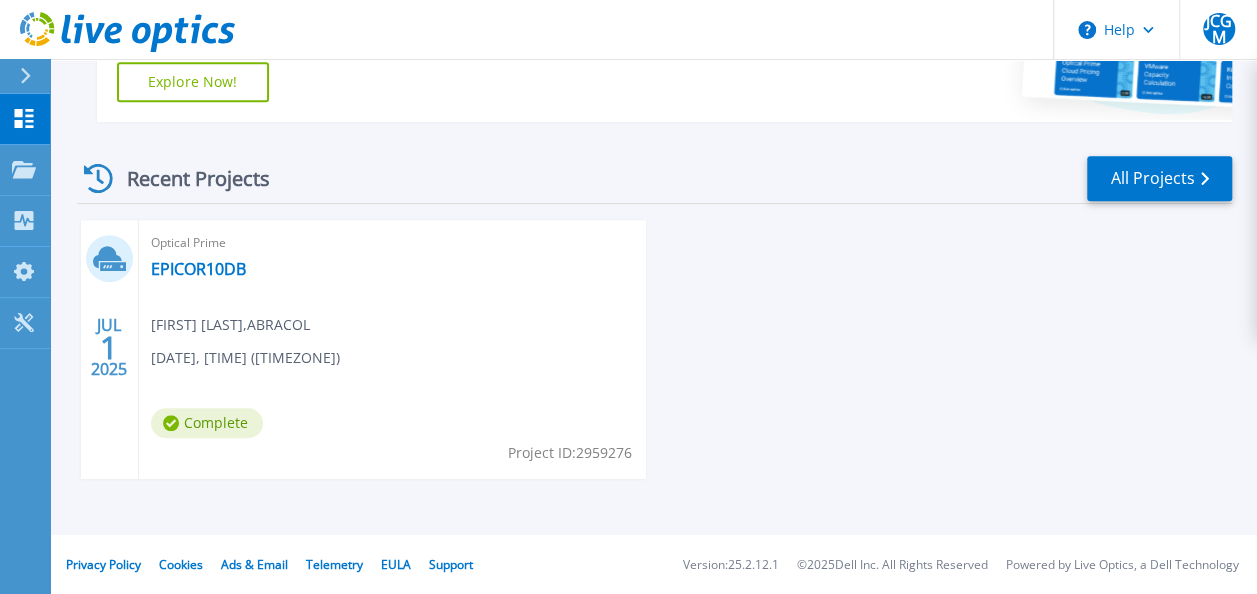 scroll, scrollTop: 483, scrollLeft: 0, axis: vertical 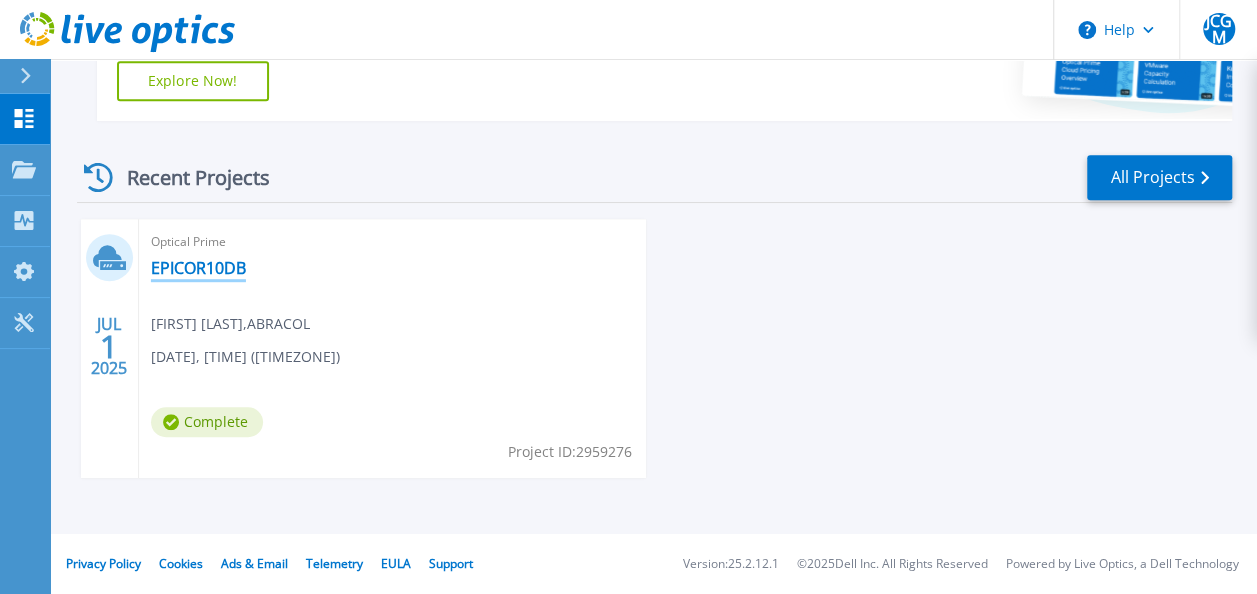 click on "EPICOR10DB" at bounding box center [198, 268] 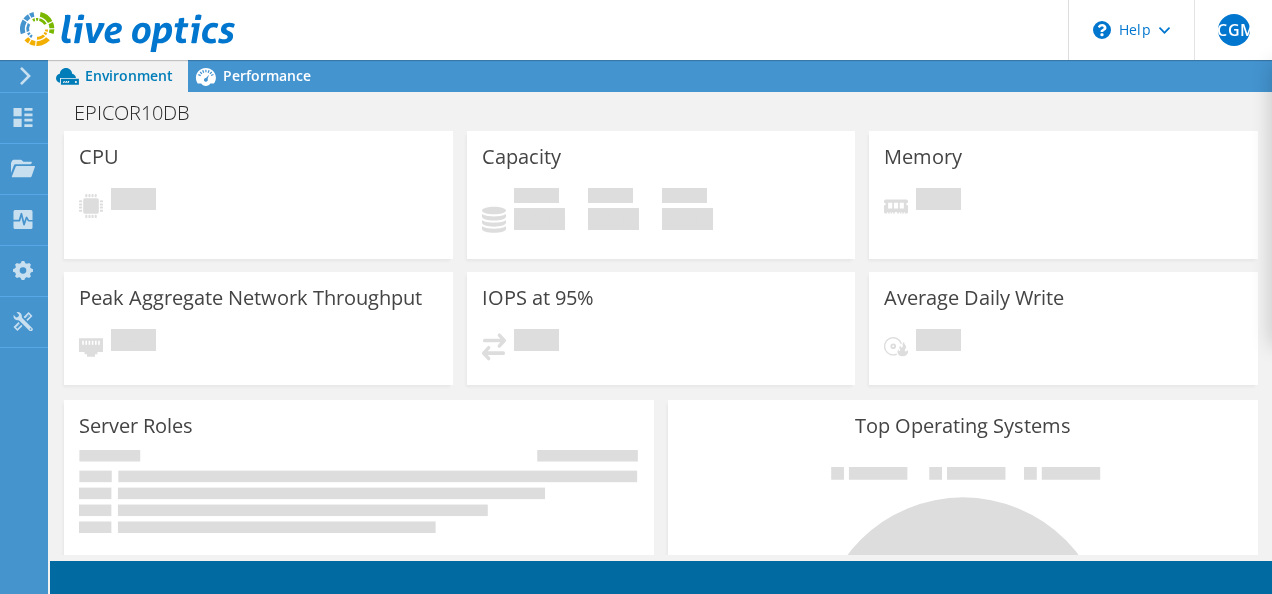 scroll, scrollTop: 0, scrollLeft: 0, axis: both 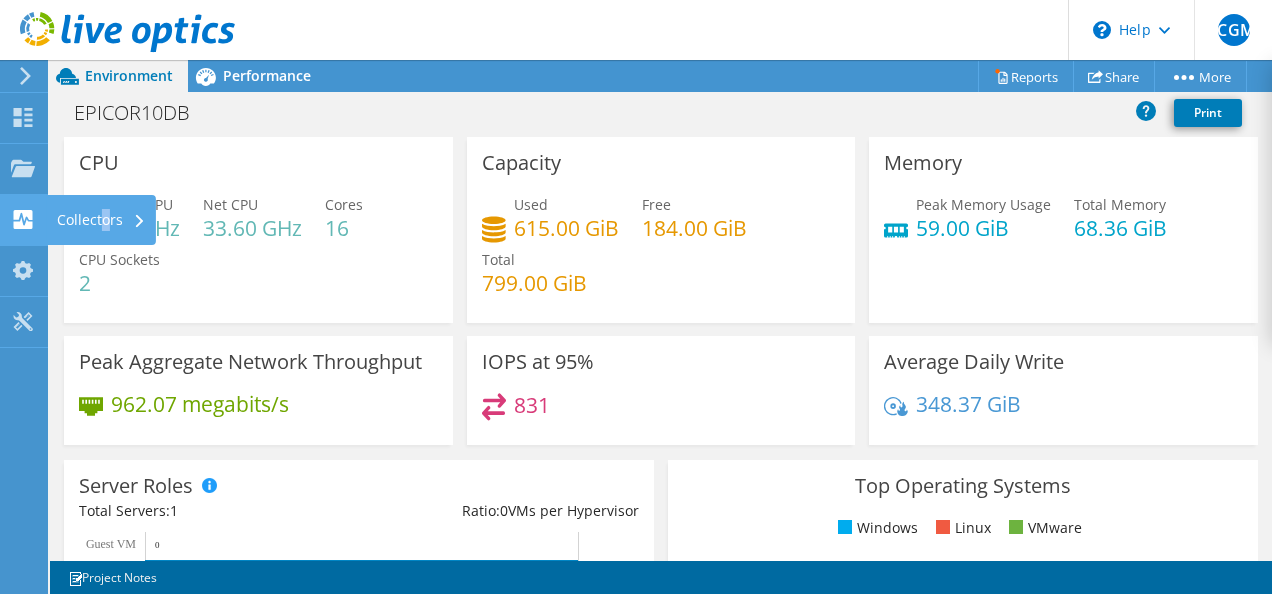 click on "Collectors" at bounding box center [101, 220] 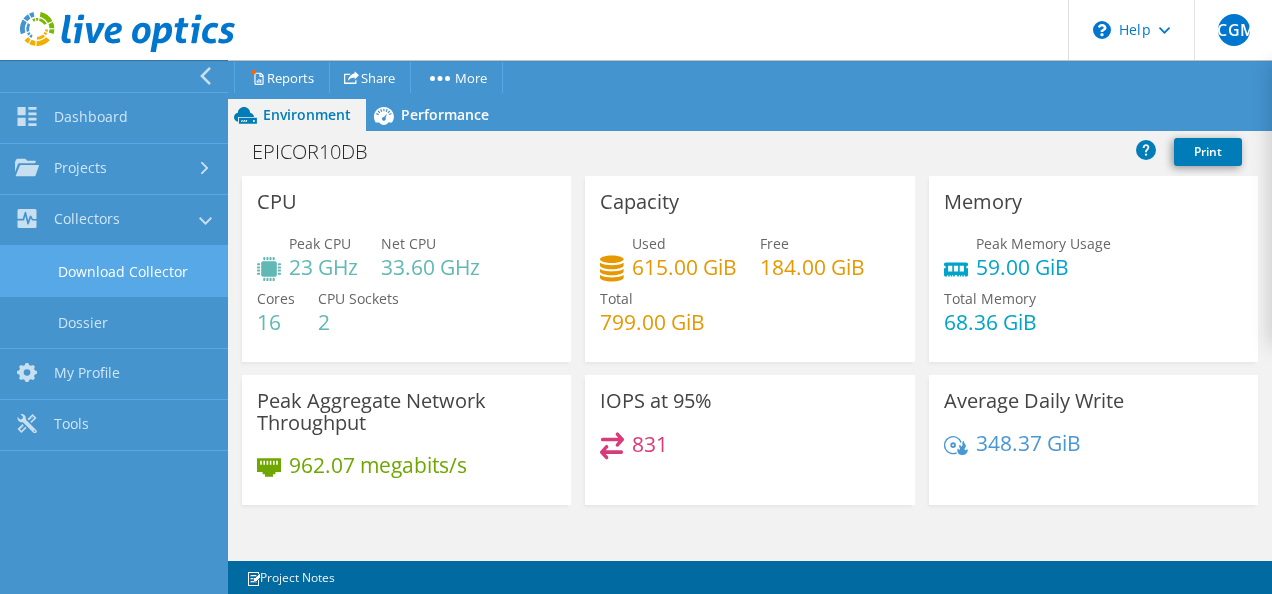 click on "Download Collector" at bounding box center [114, 271] 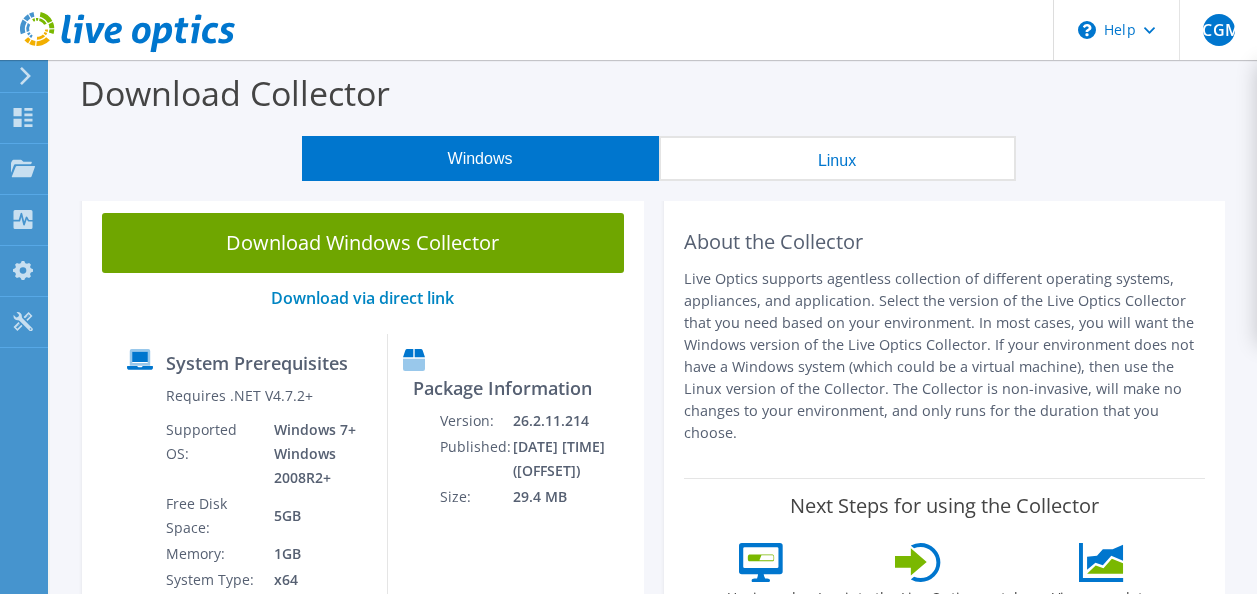 scroll, scrollTop: 0, scrollLeft: 0, axis: both 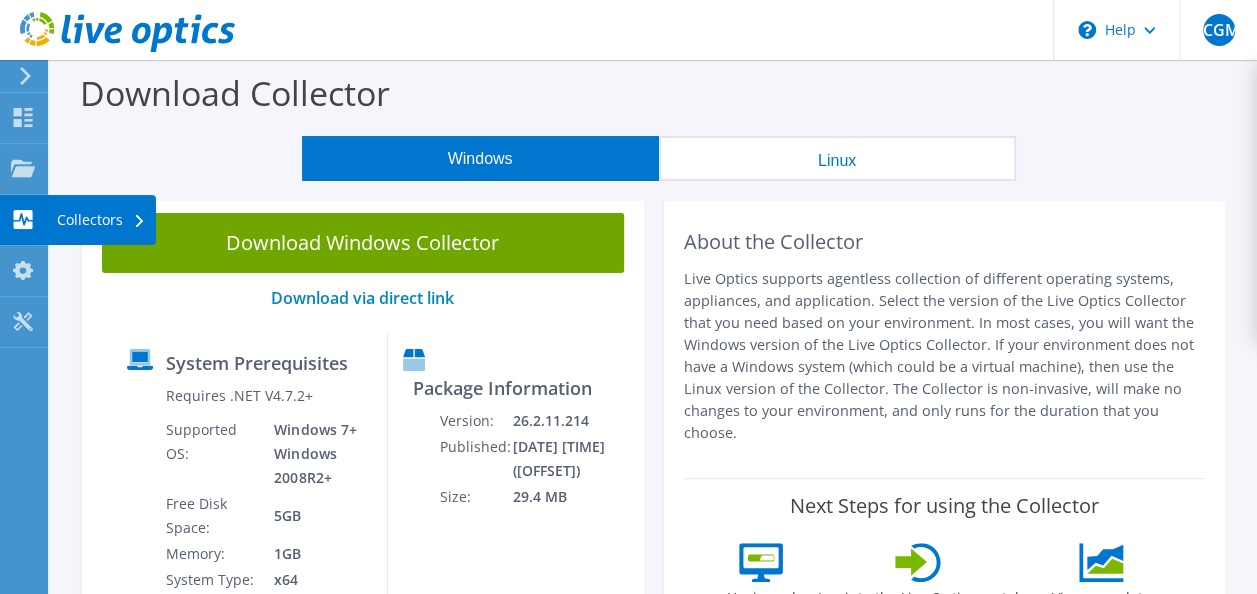click on "Collectors" at bounding box center (101, 220) 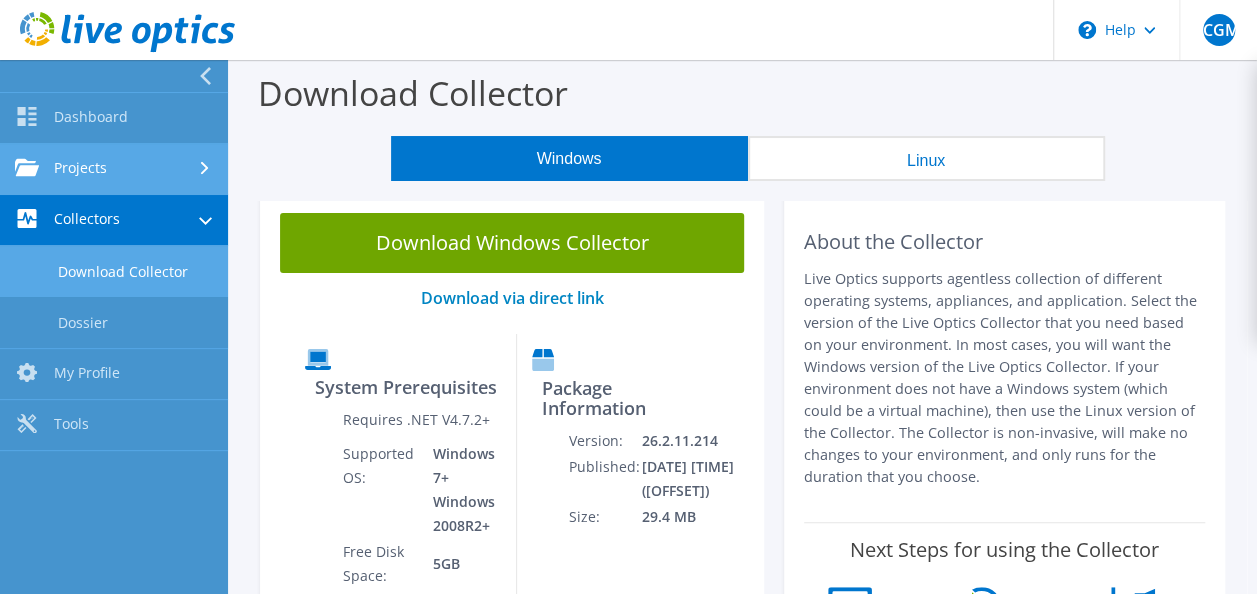 click on "Projects" at bounding box center [114, 169] 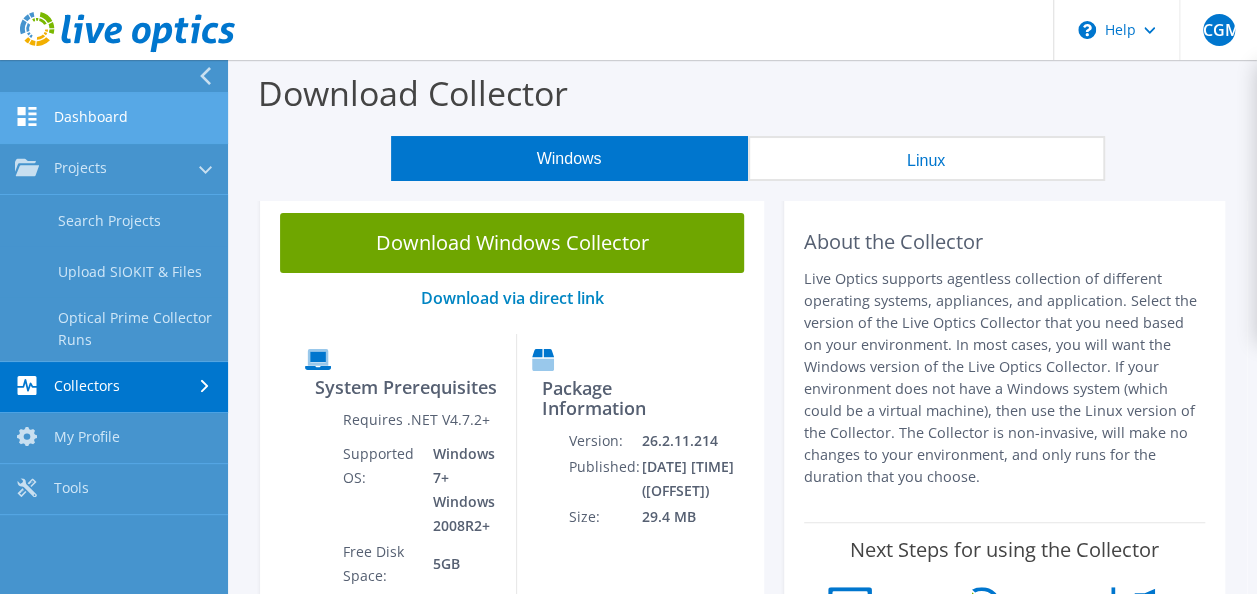click on "Dashboard" at bounding box center [114, 118] 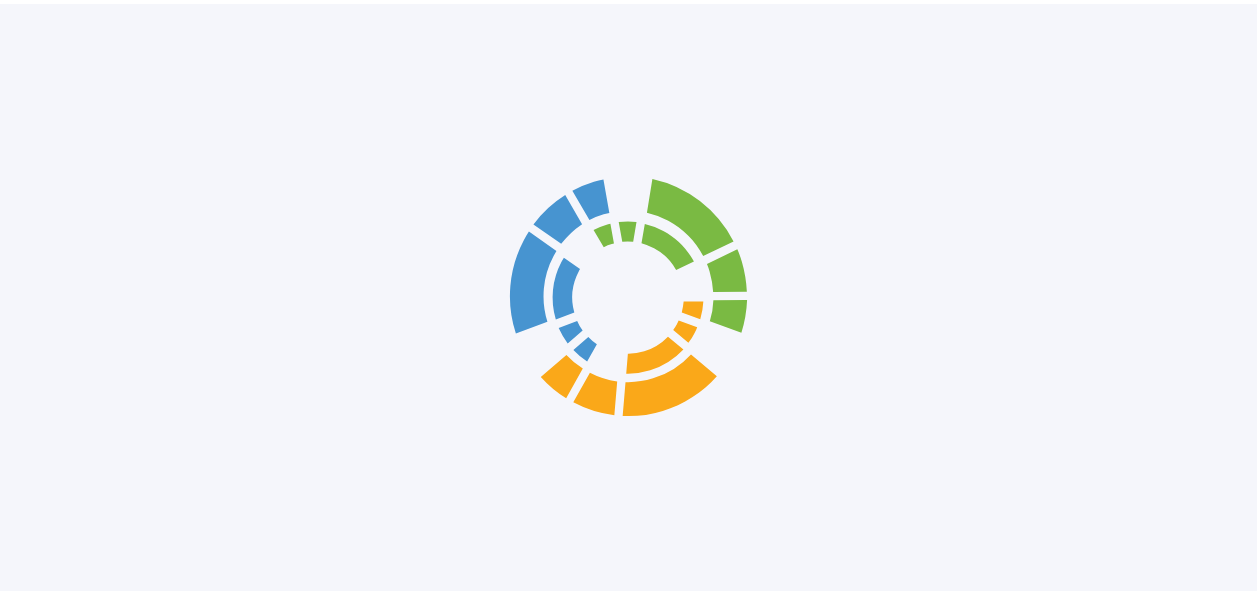 scroll, scrollTop: 0, scrollLeft: 0, axis: both 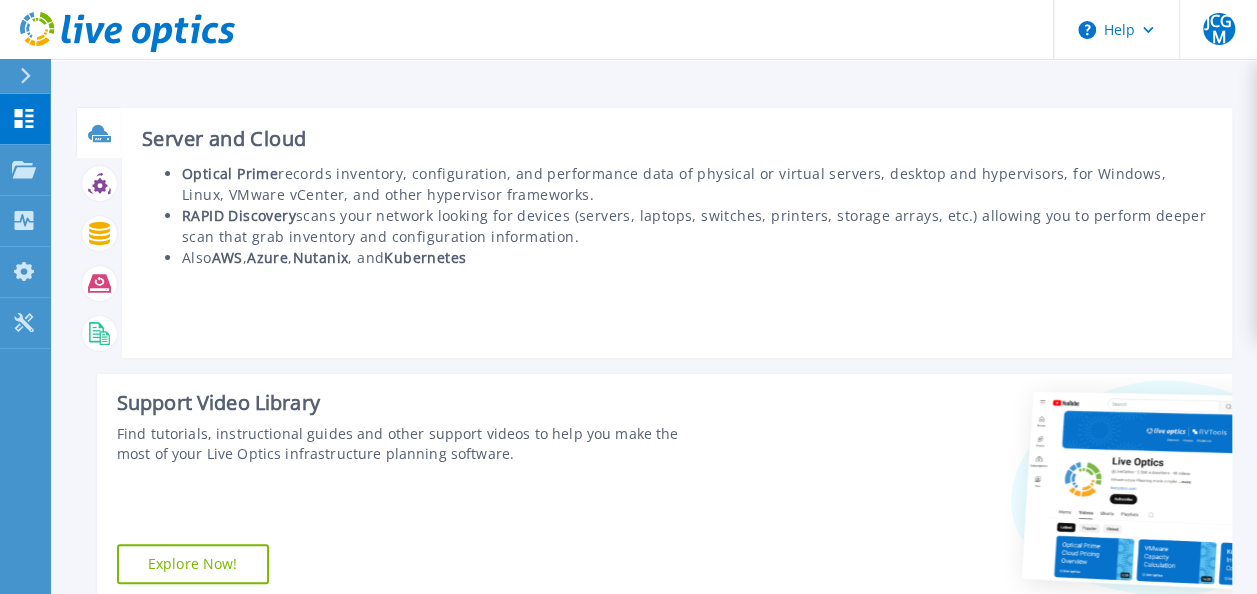 click 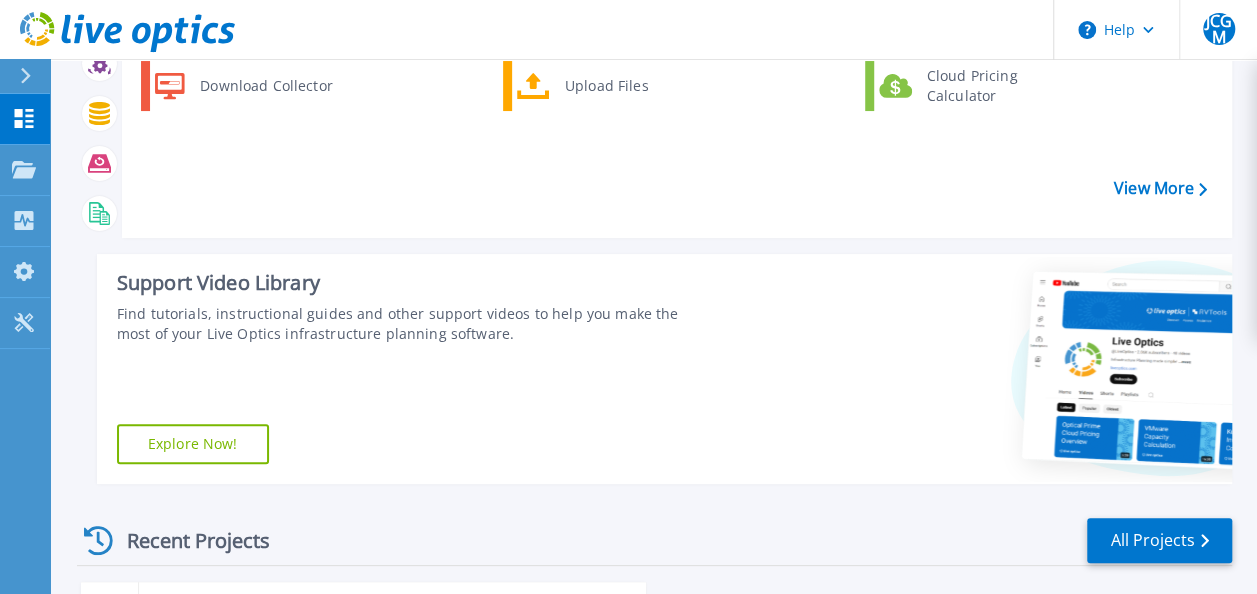 scroll, scrollTop: 0, scrollLeft: 0, axis: both 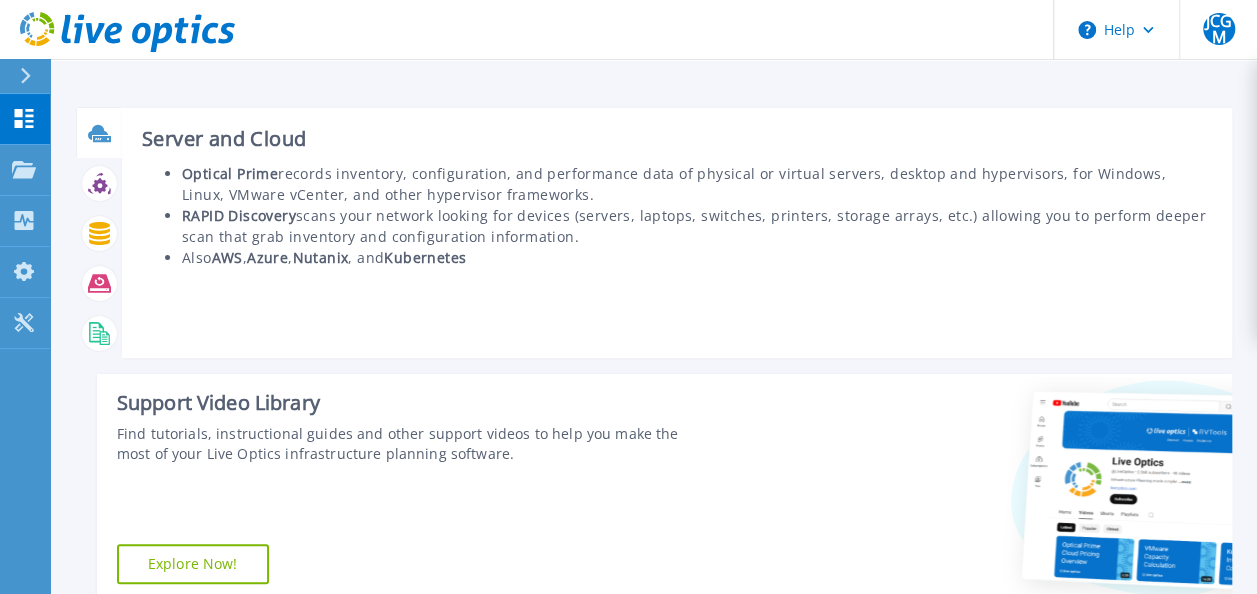 click on "Server and Cloud Optical Prime  records inventory, configuration, and performance data of physical or virtual servers, desktop and hypervisors, for Windows, Linux, VMware vCenter, and other hypervisor frameworks. RAPID Discovery  scans your network looking for devices (servers, laptops, switches, printers, storage arrays, etc.) allowing you to perform deeper scan that grab inventory and configuration information. Also  AWS ,  Azure ,  Nutanix , and  Kubernetes" at bounding box center (677, 233) 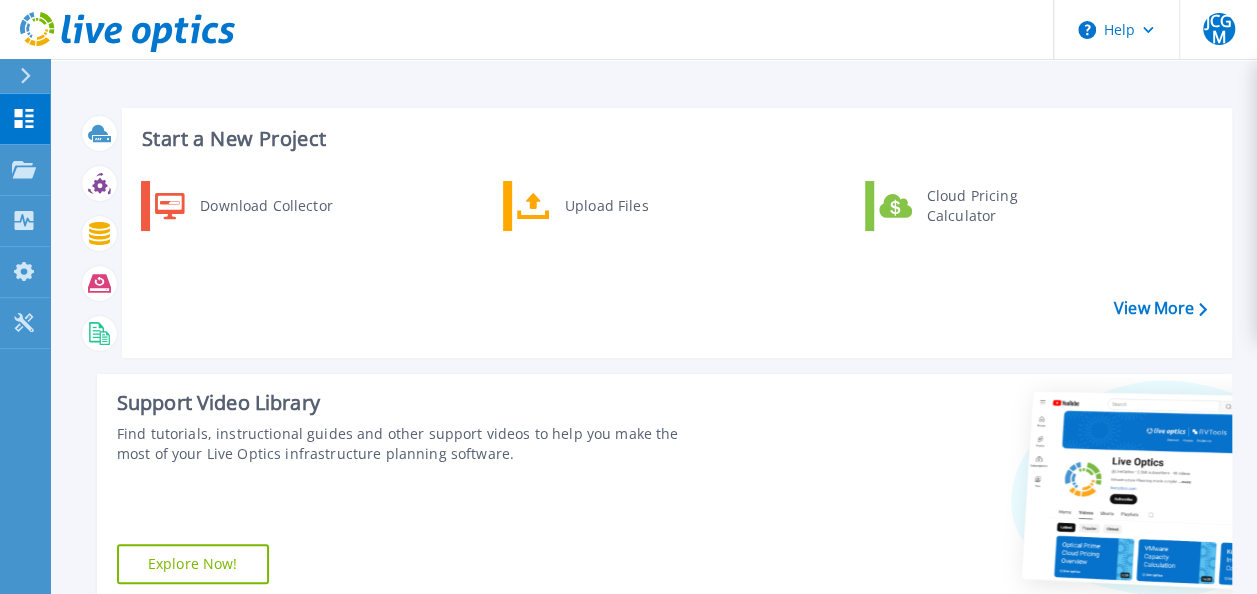 click at bounding box center [34, 76] 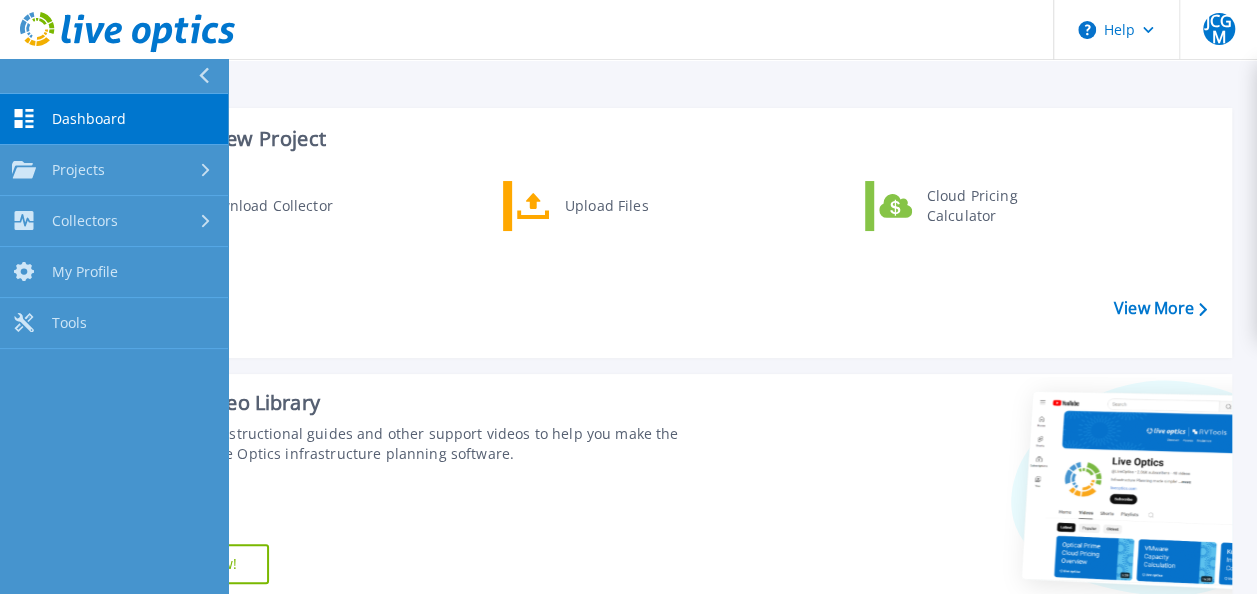 click on "Dashboard Dashboard" at bounding box center [114, 119] 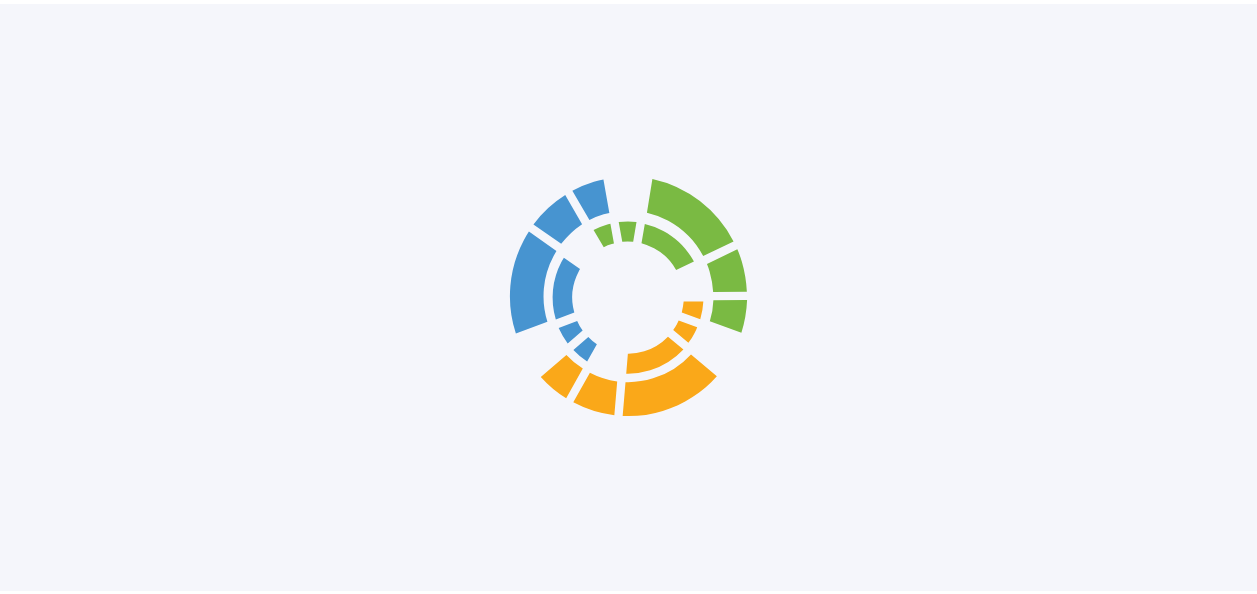 scroll, scrollTop: 0, scrollLeft: 0, axis: both 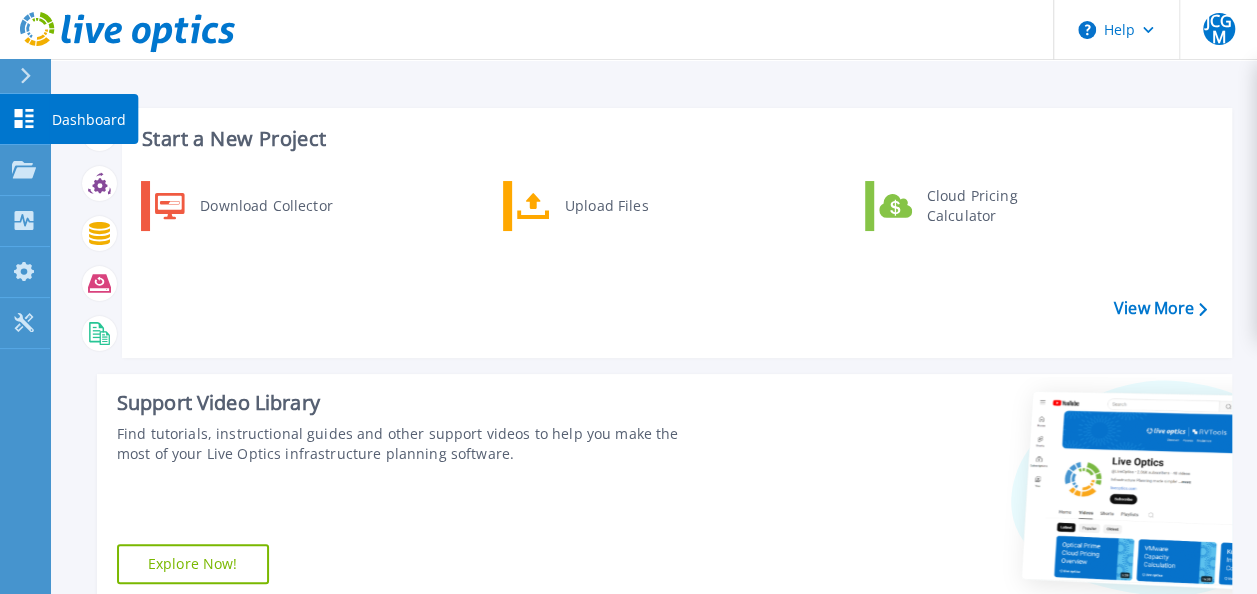click on "Dashboard Dashboard" at bounding box center [25, 119] 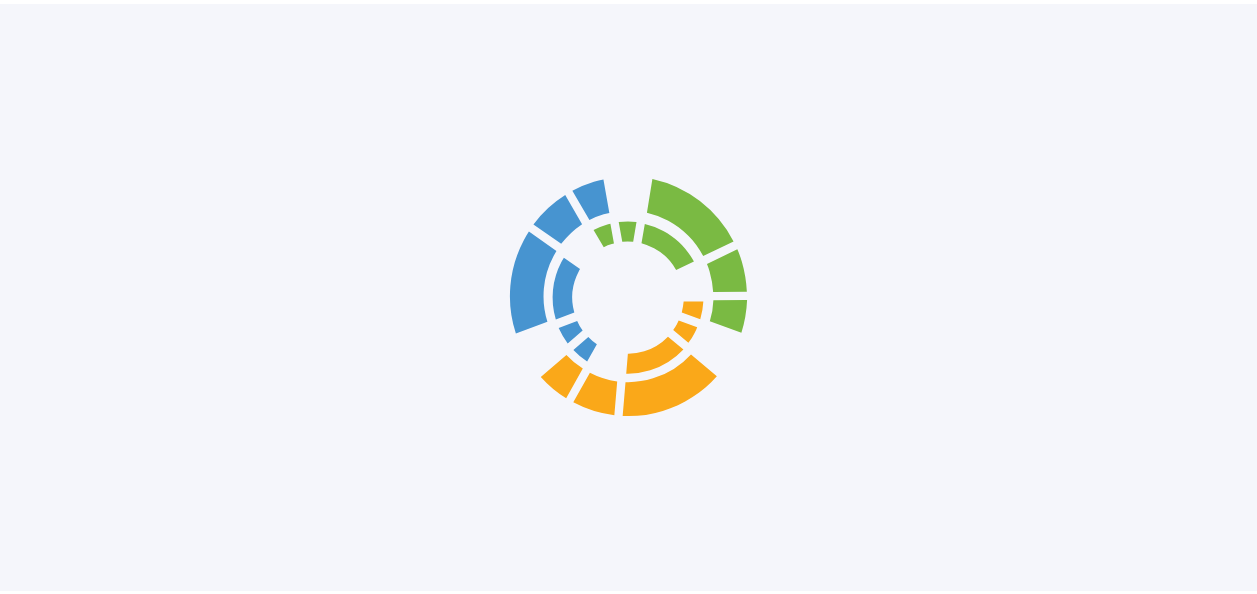 scroll, scrollTop: 0, scrollLeft: 0, axis: both 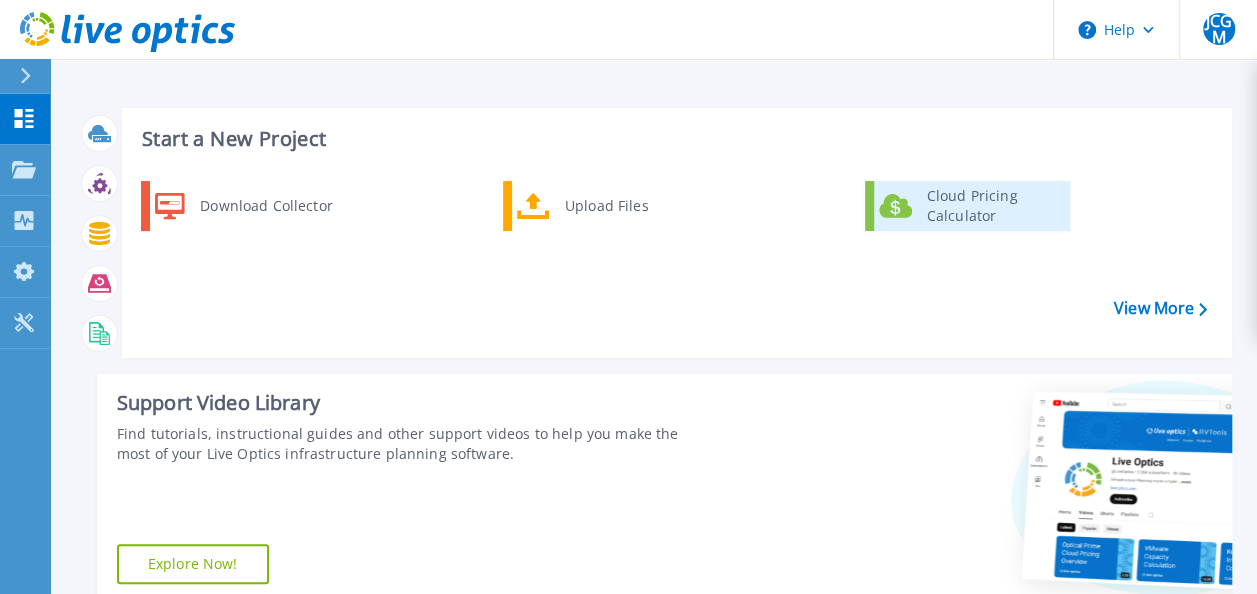 click on "Cloud Pricing Calculator" at bounding box center [991, 206] 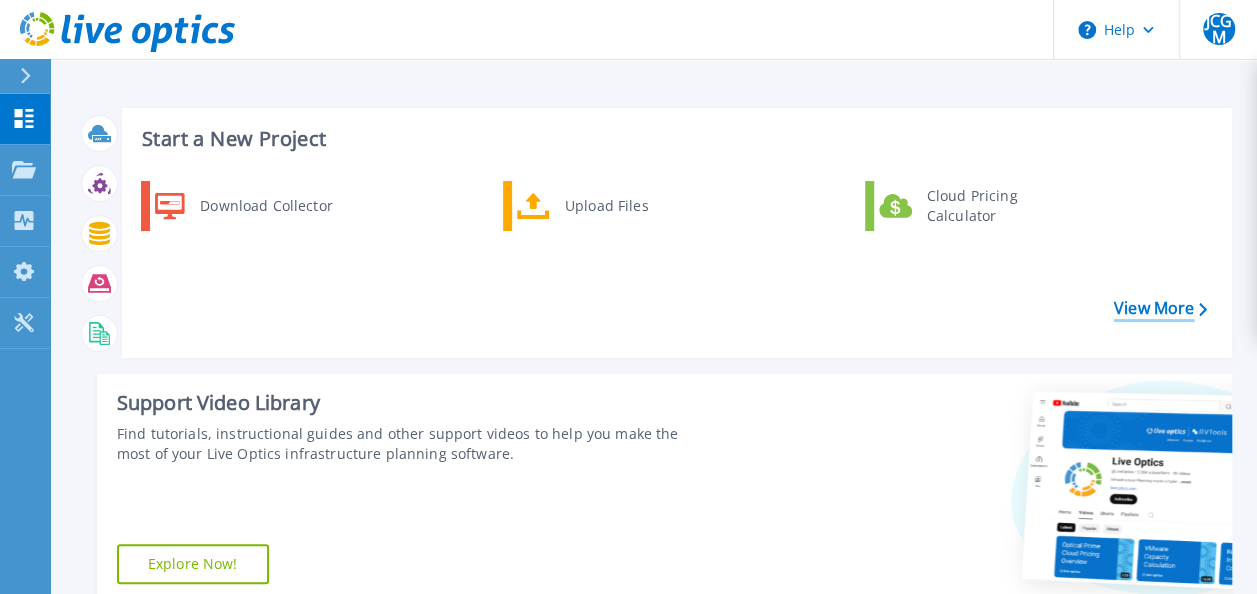 click on "View More" at bounding box center [1160, 308] 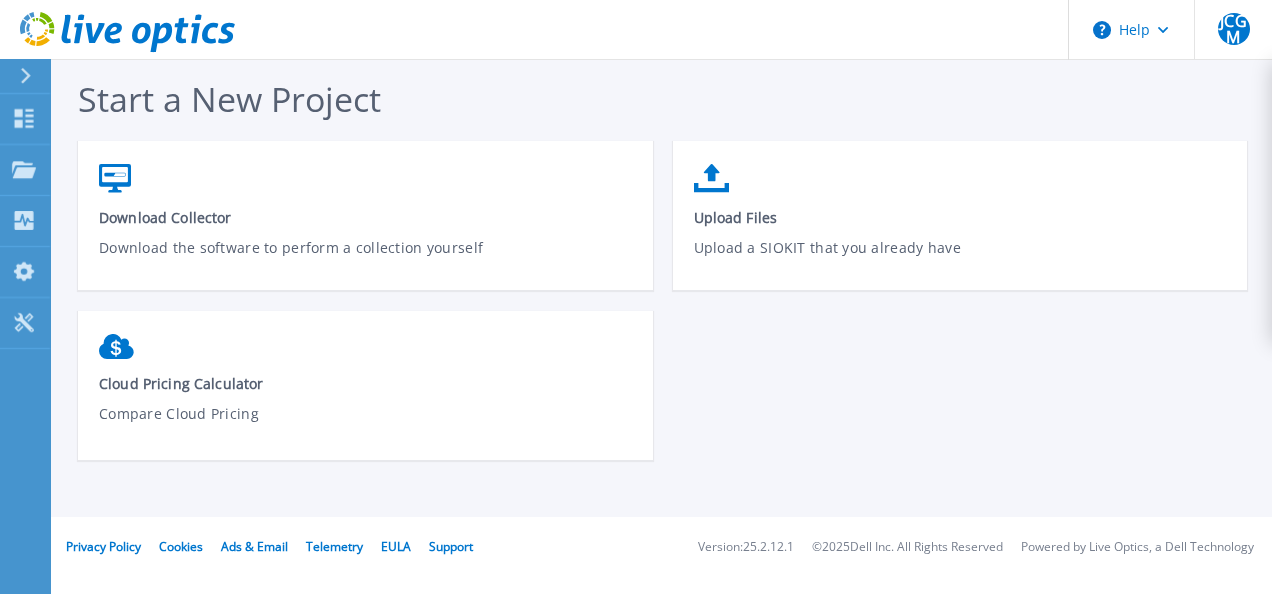 scroll, scrollTop: 0, scrollLeft: 0, axis: both 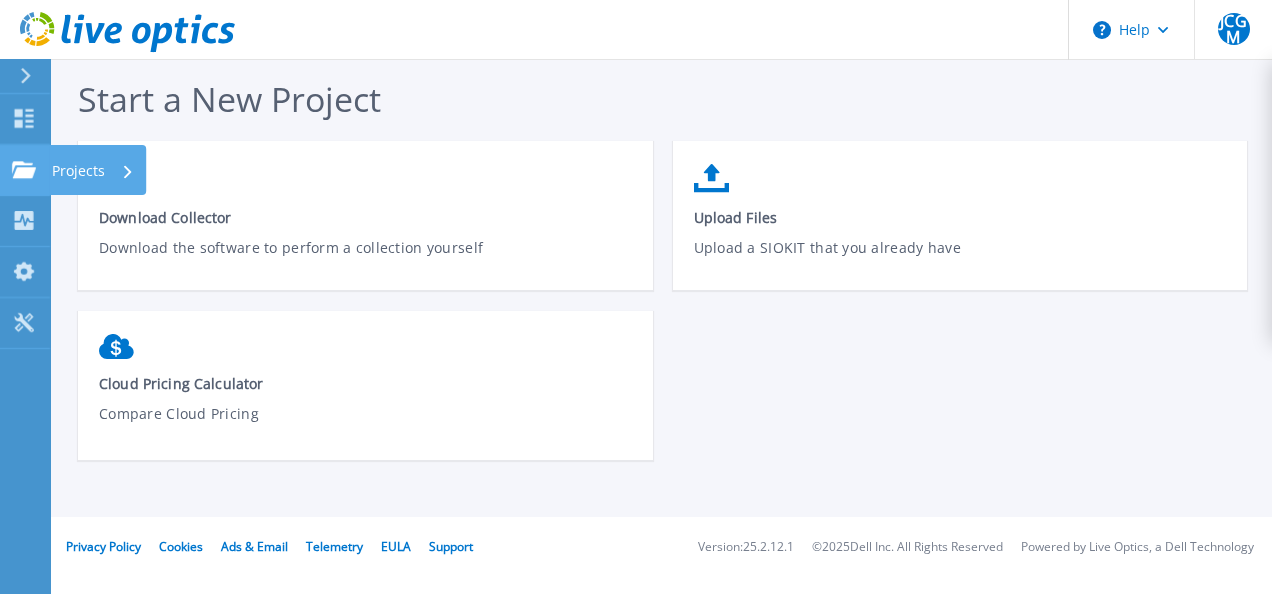 click on "Projects" at bounding box center (78, 171) 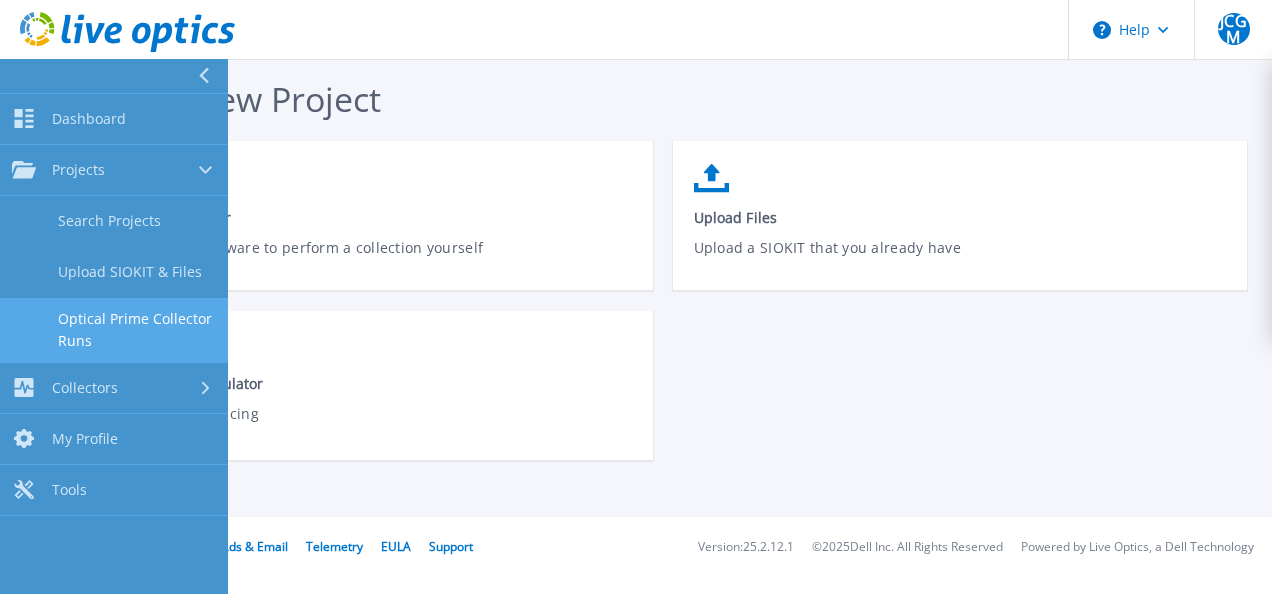 click on "Optical Prime Collector Runs" at bounding box center (114, 330) 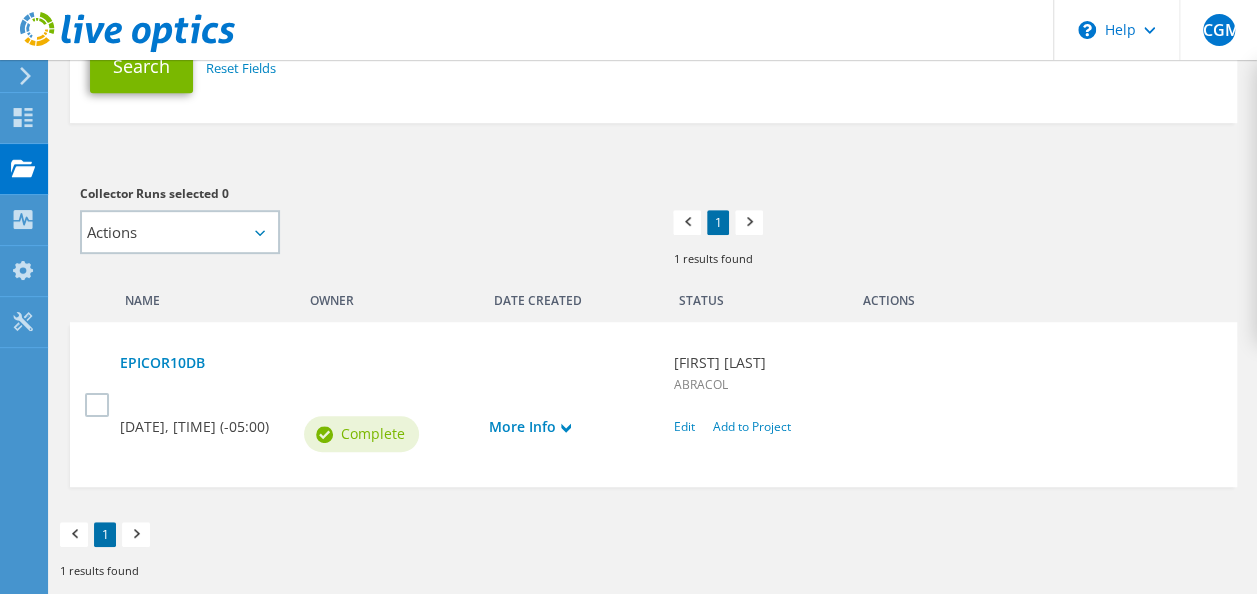 scroll, scrollTop: 487, scrollLeft: 0, axis: vertical 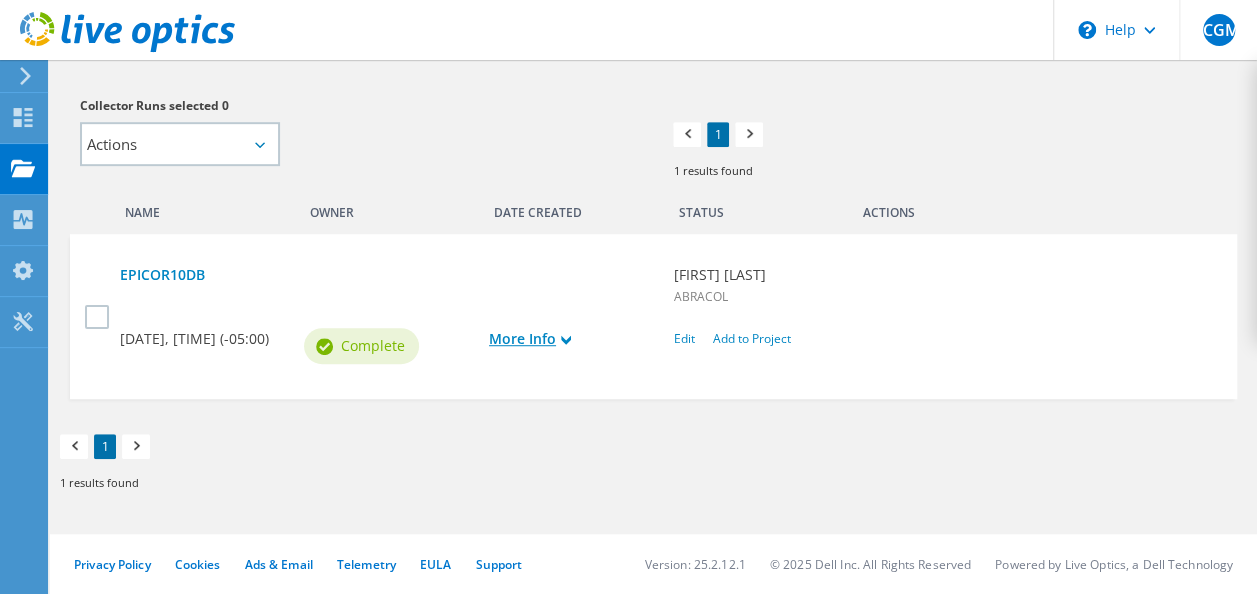 click 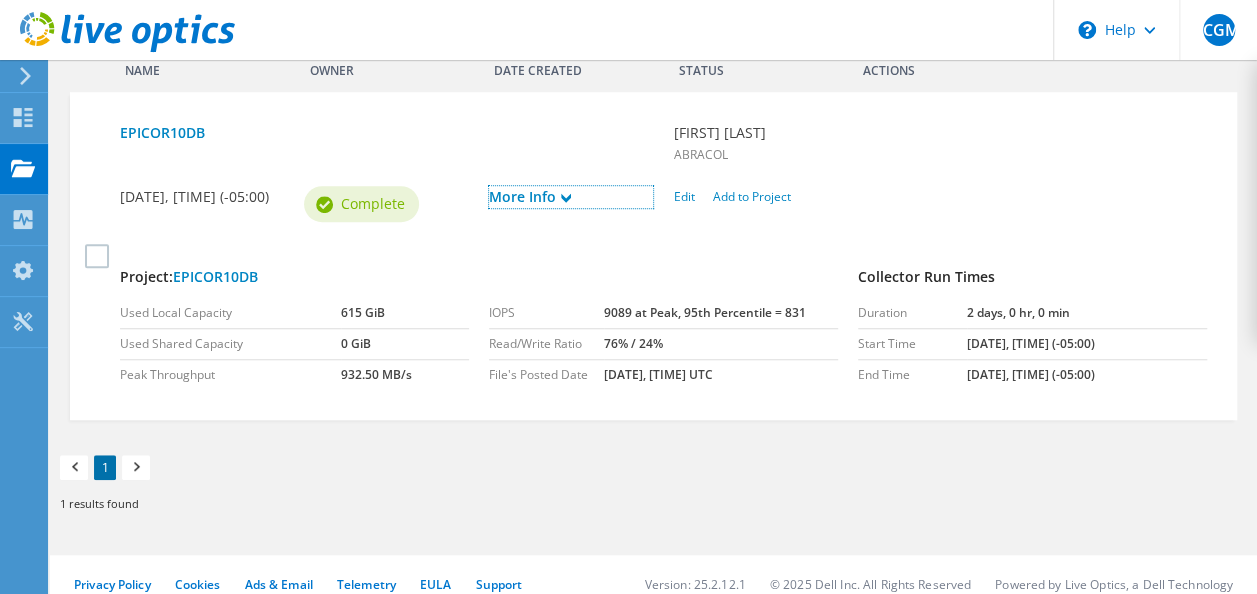 scroll, scrollTop: 649, scrollLeft: 0, axis: vertical 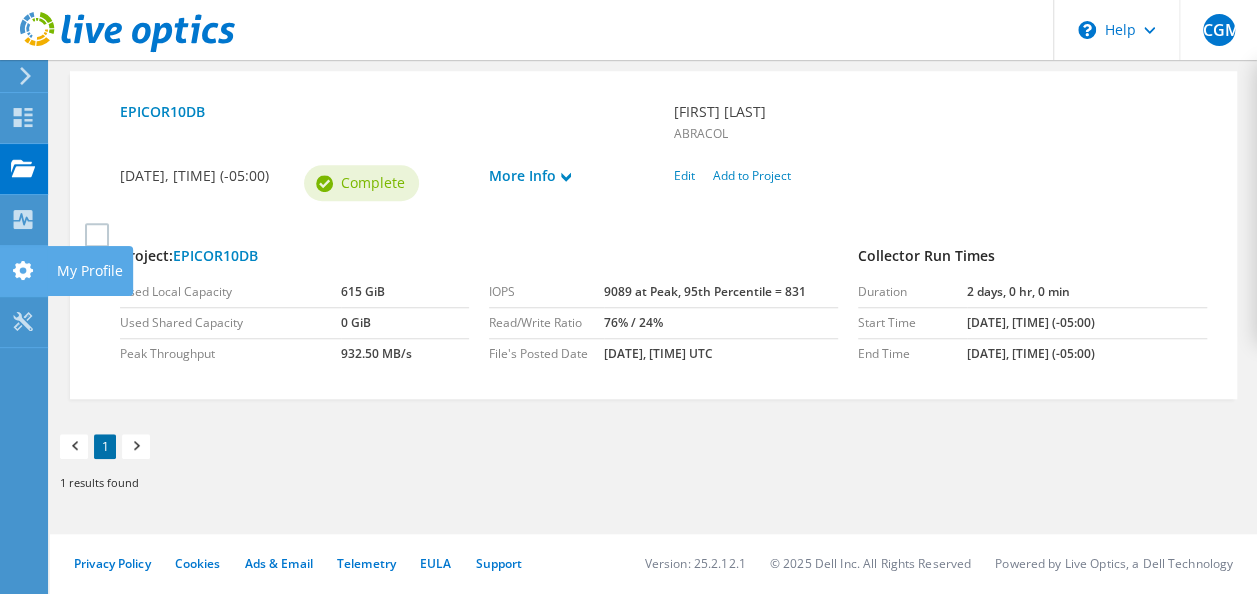 click 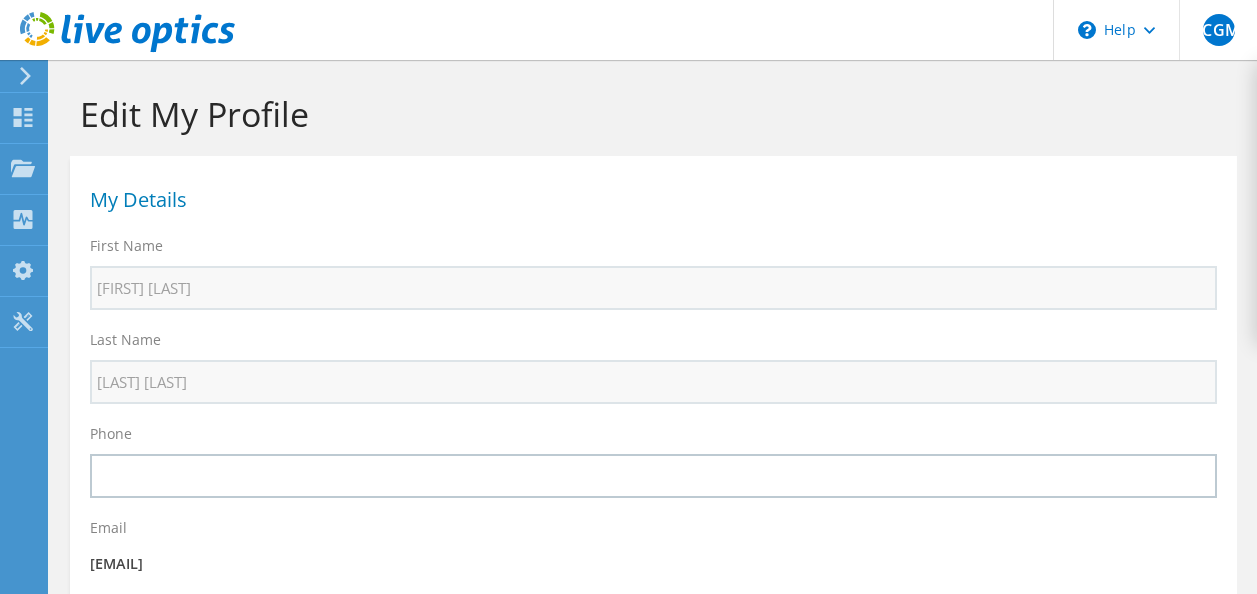select on "48" 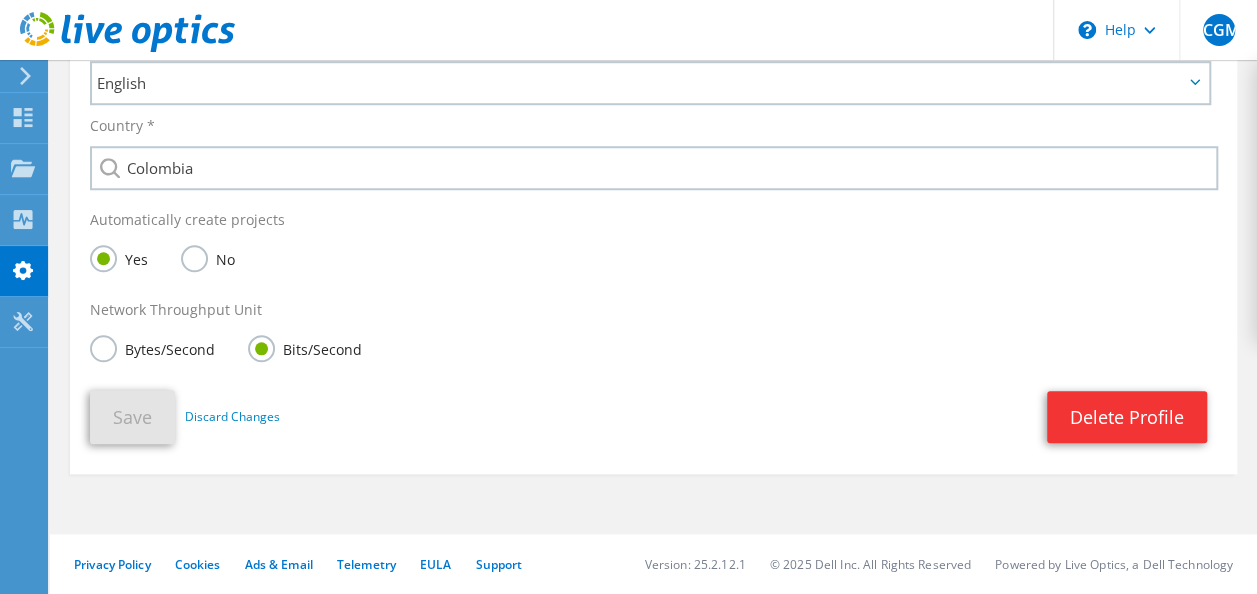 scroll, scrollTop: 739, scrollLeft: 0, axis: vertical 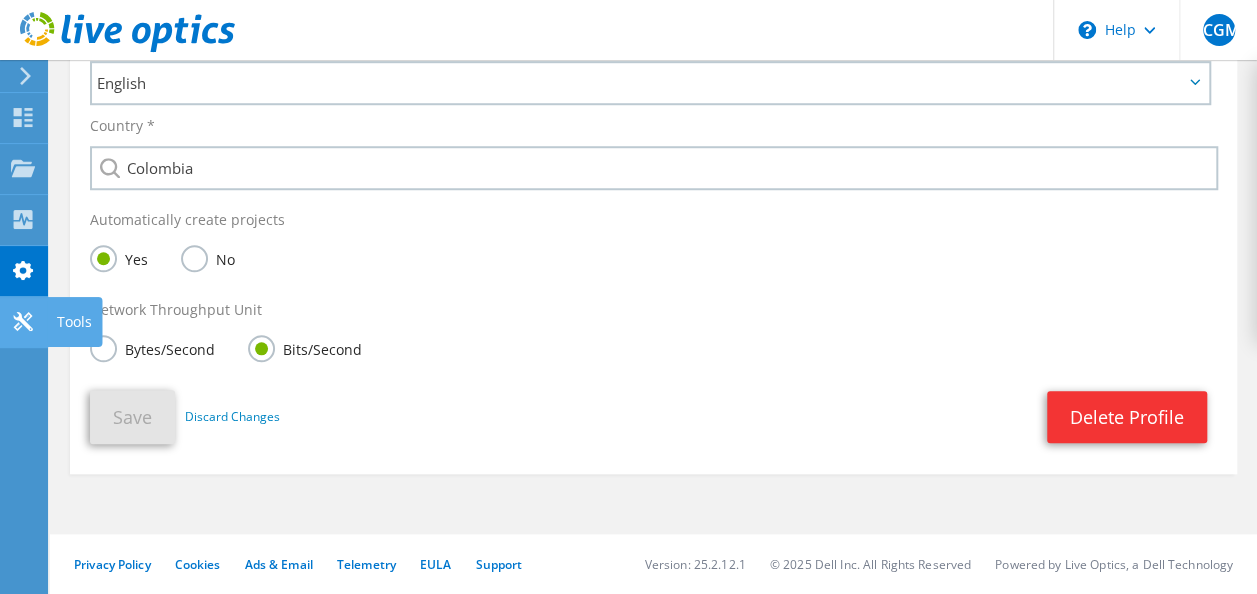 click 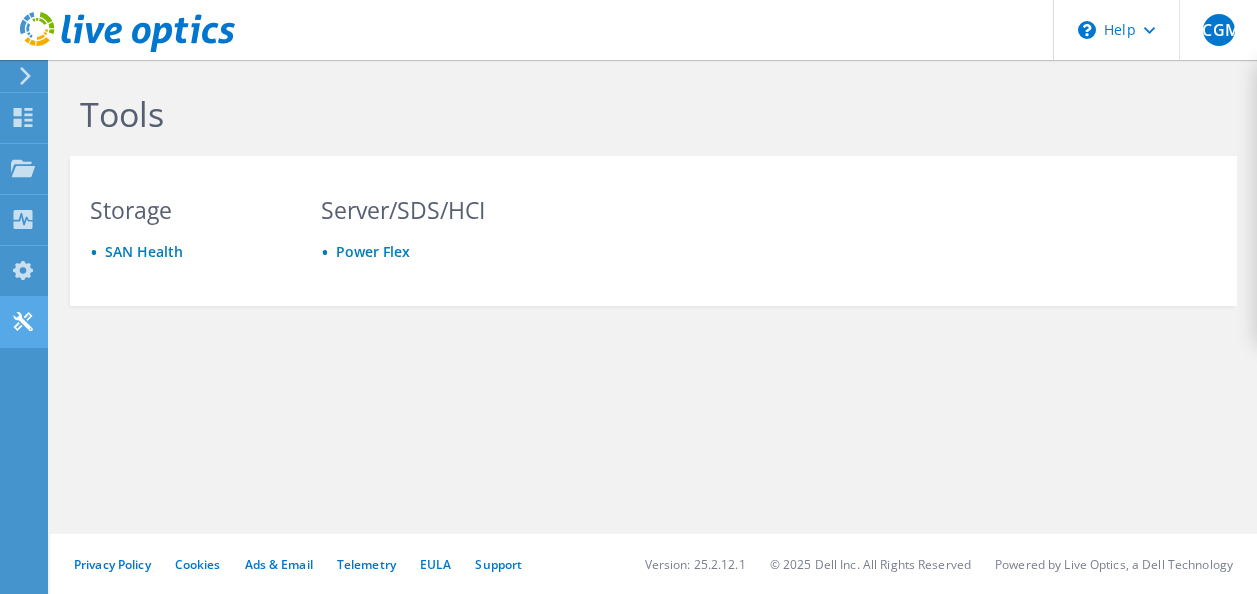 scroll, scrollTop: 0, scrollLeft: 0, axis: both 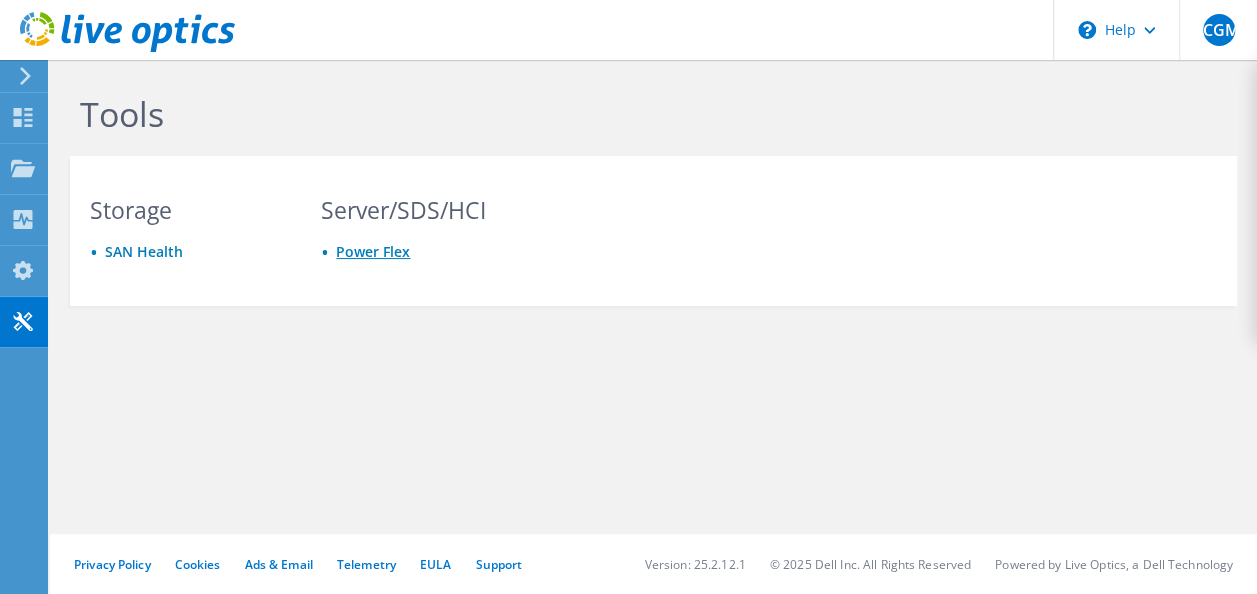 click on "Power Flex" at bounding box center (373, 251) 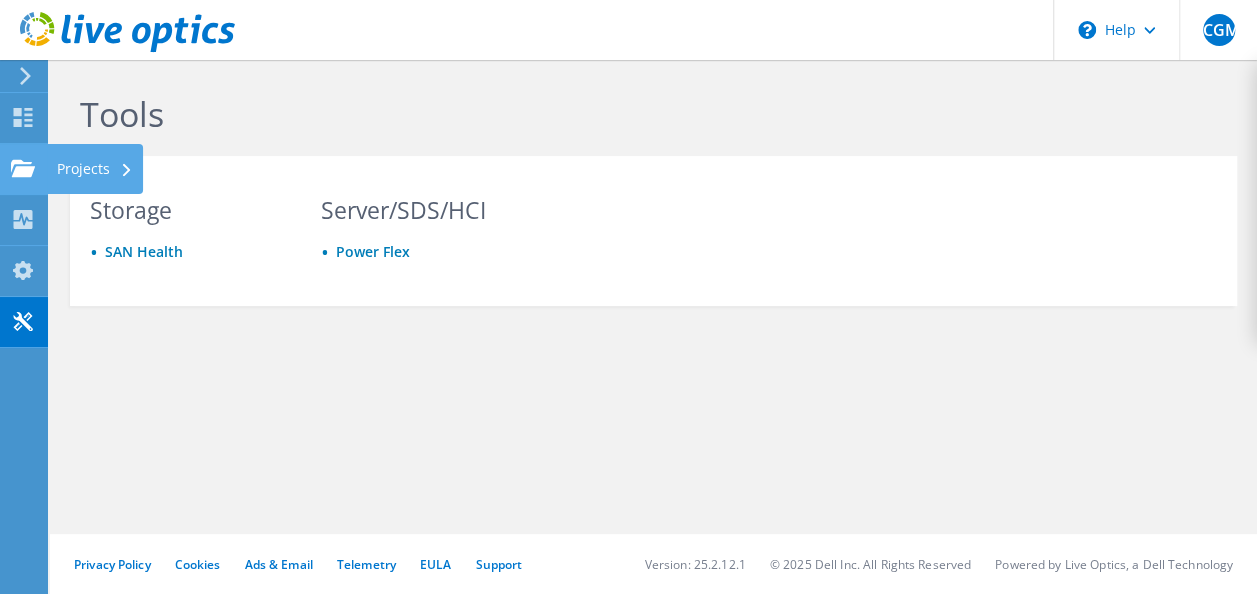 click on "Projects" at bounding box center (95, 169) 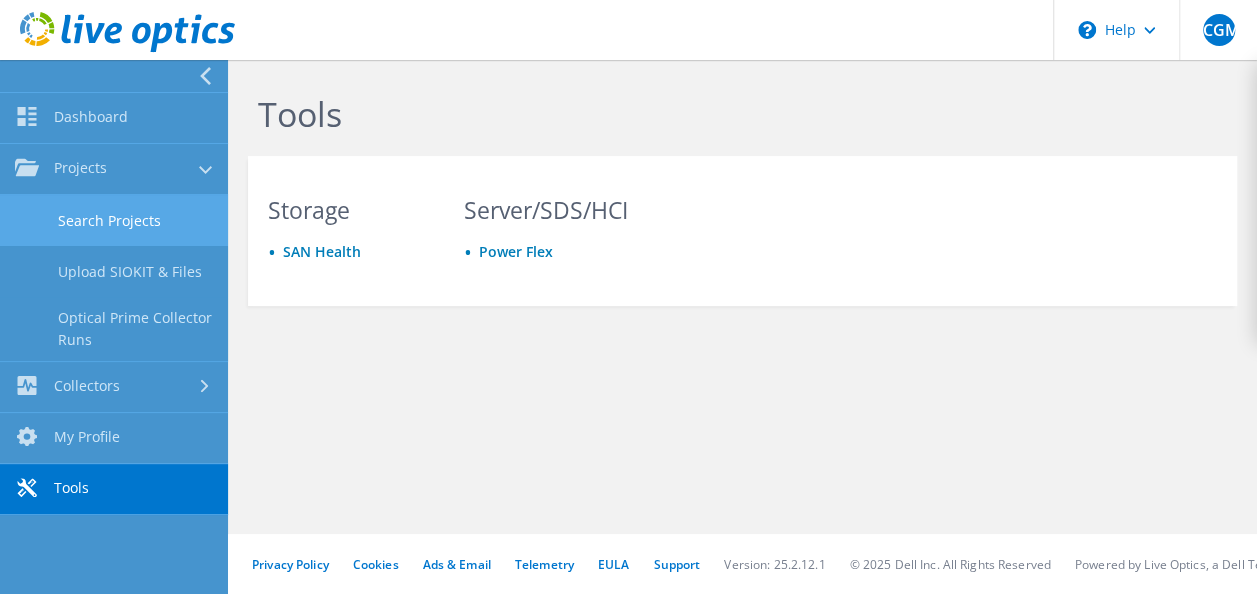 click on "Search Projects" at bounding box center [114, 220] 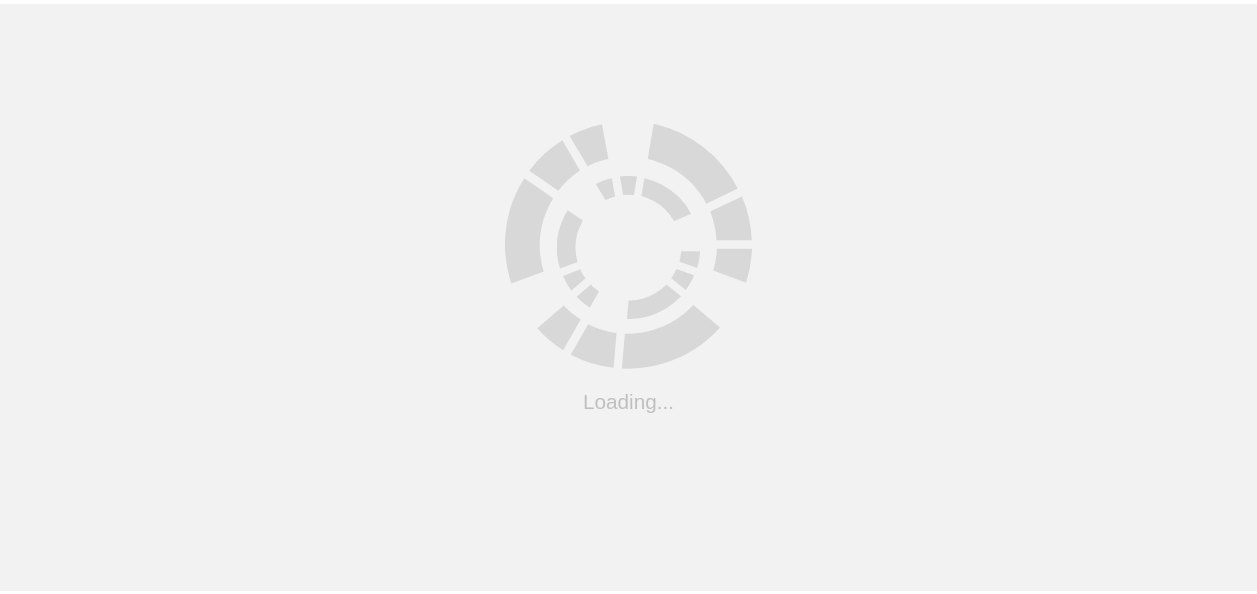 scroll, scrollTop: 0, scrollLeft: 0, axis: both 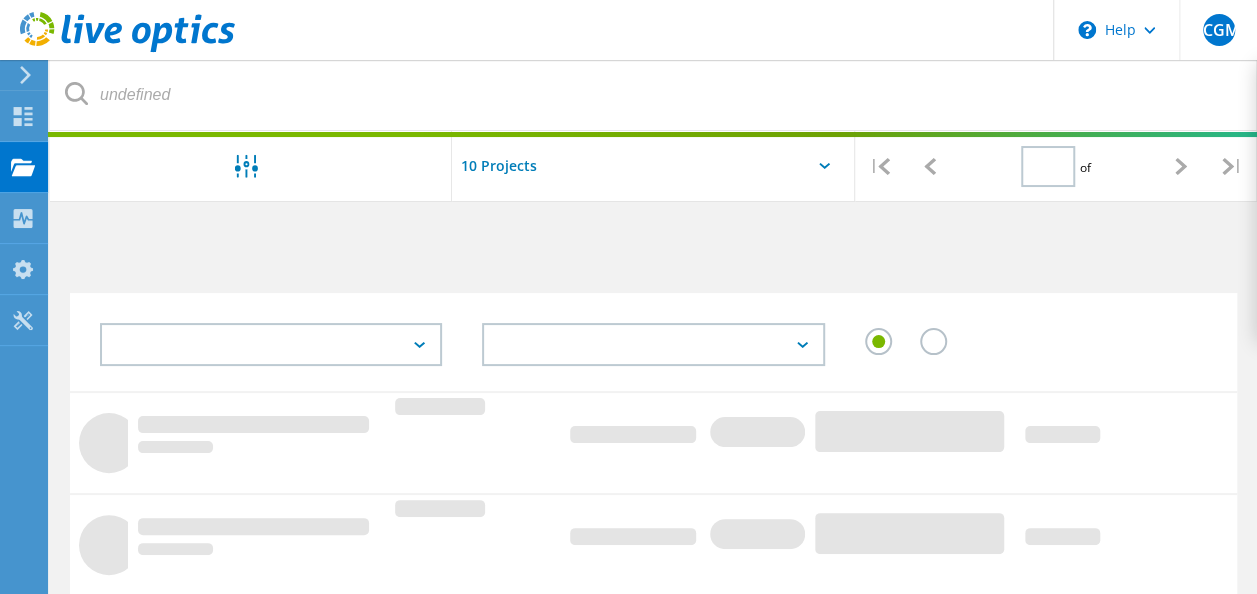 type on "1" 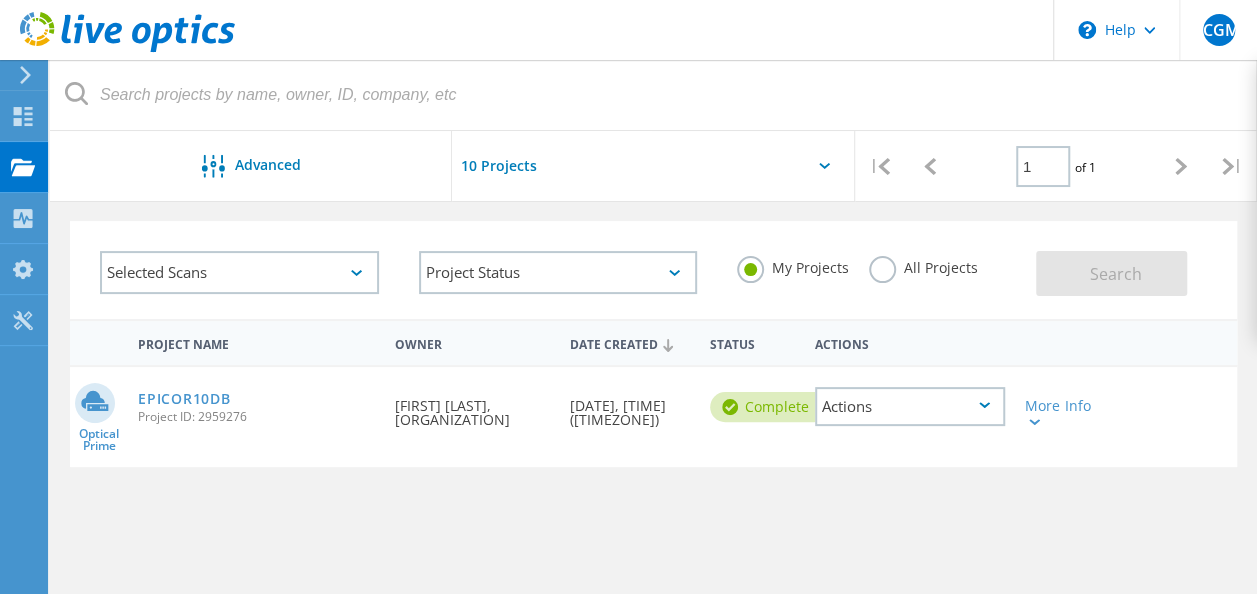 scroll, scrollTop: 100, scrollLeft: 0, axis: vertical 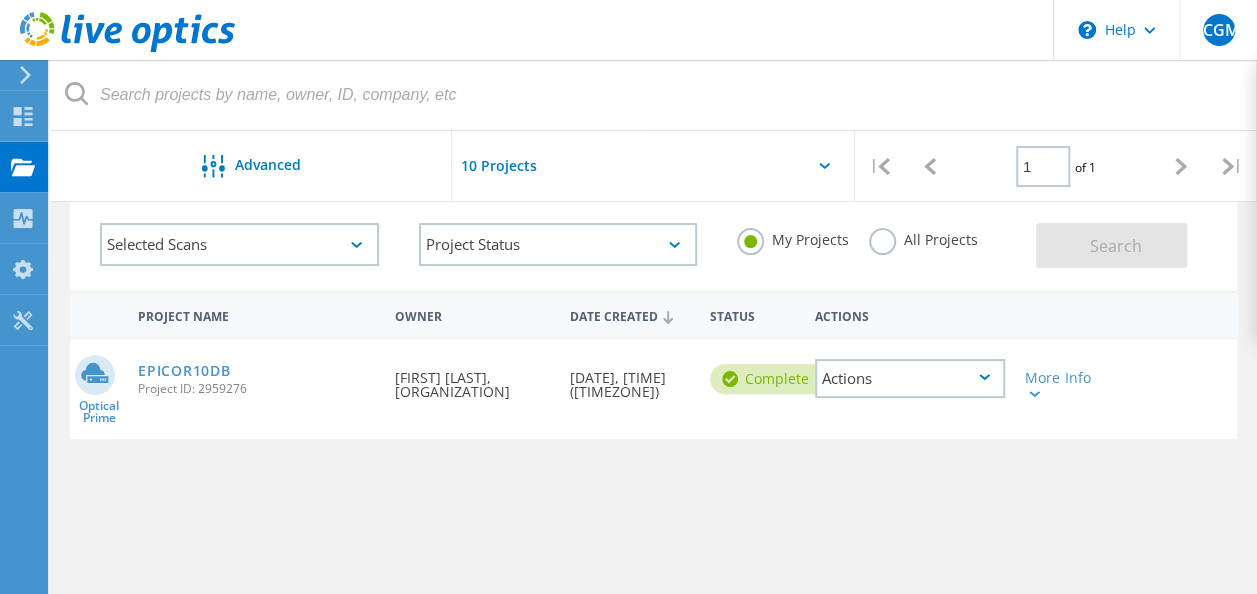 click on "Actions" 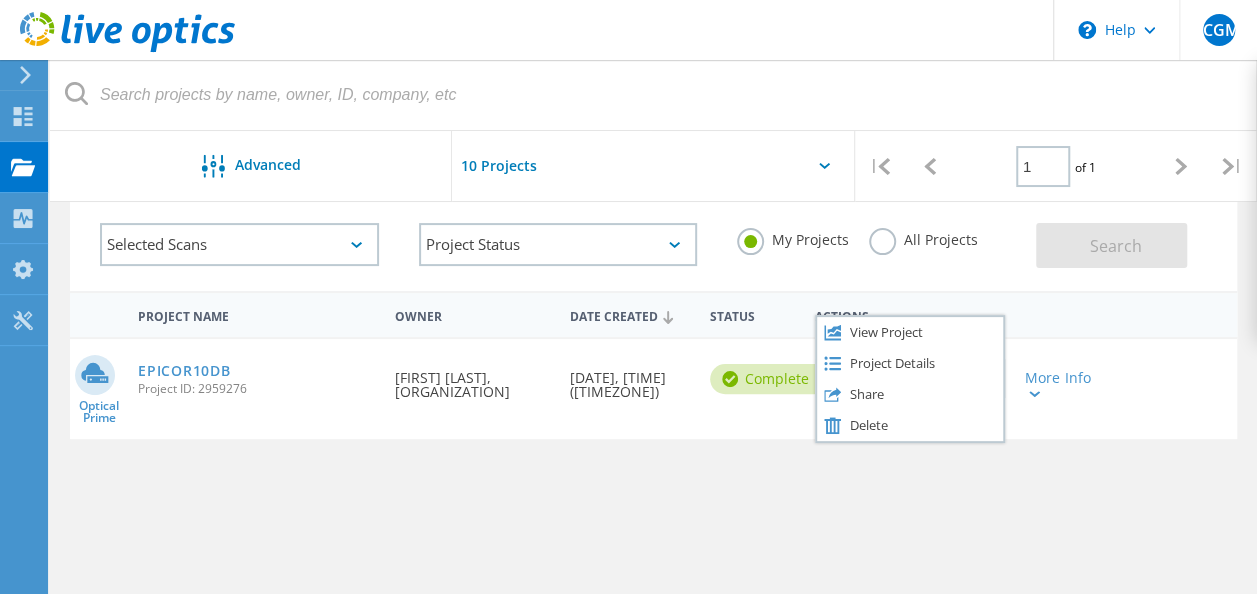 click on "View Project" 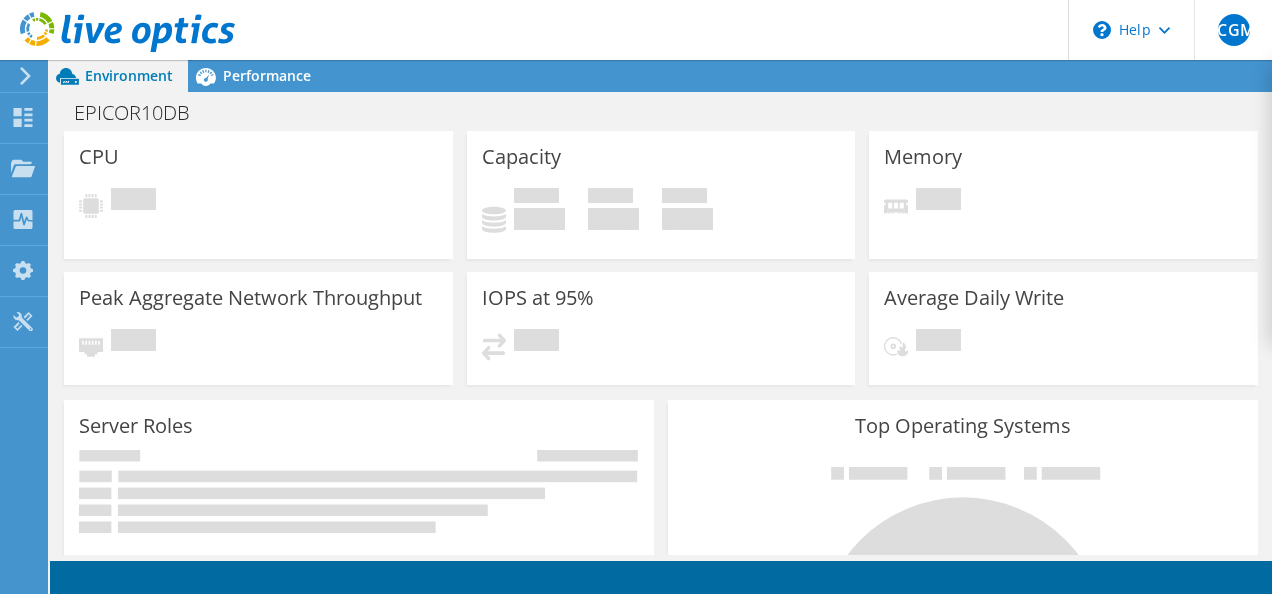scroll, scrollTop: 0, scrollLeft: 0, axis: both 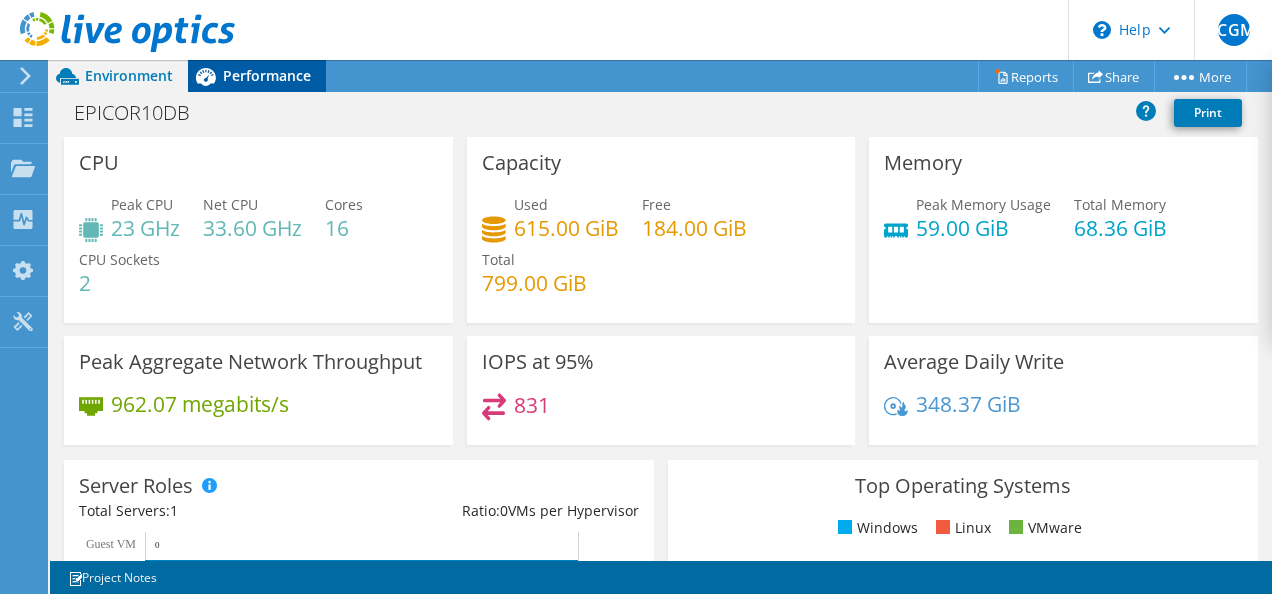 click on "Performance" at bounding box center [267, 75] 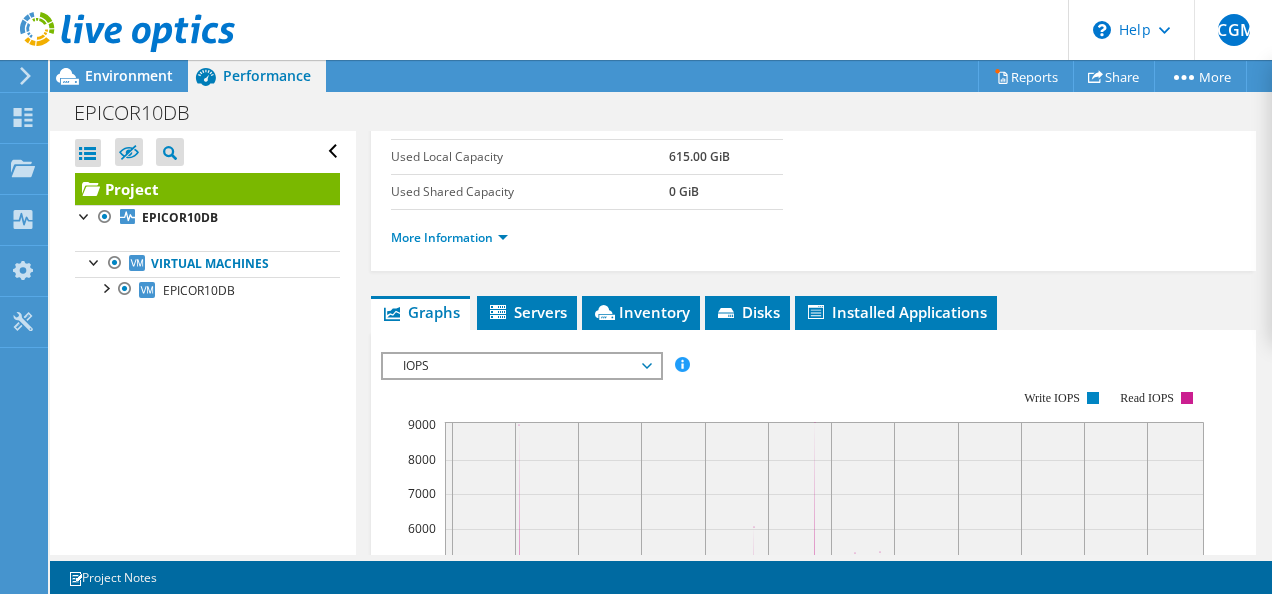 scroll, scrollTop: 400, scrollLeft: 0, axis: vertical 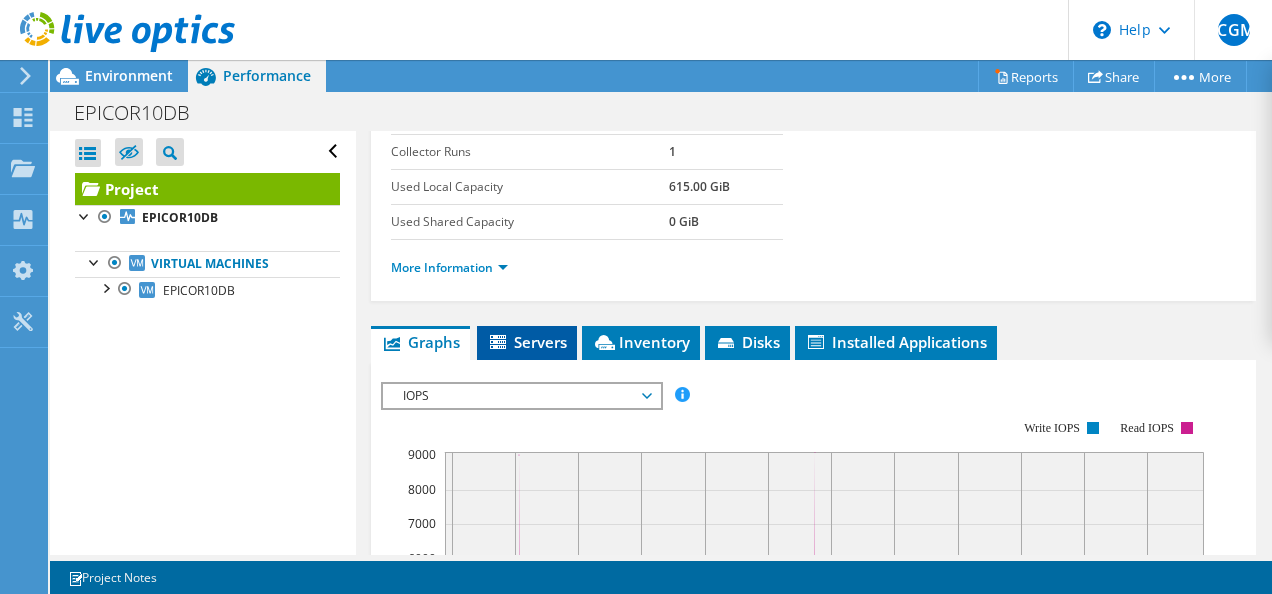 click on "Servers" at bounding box center [527, 342] 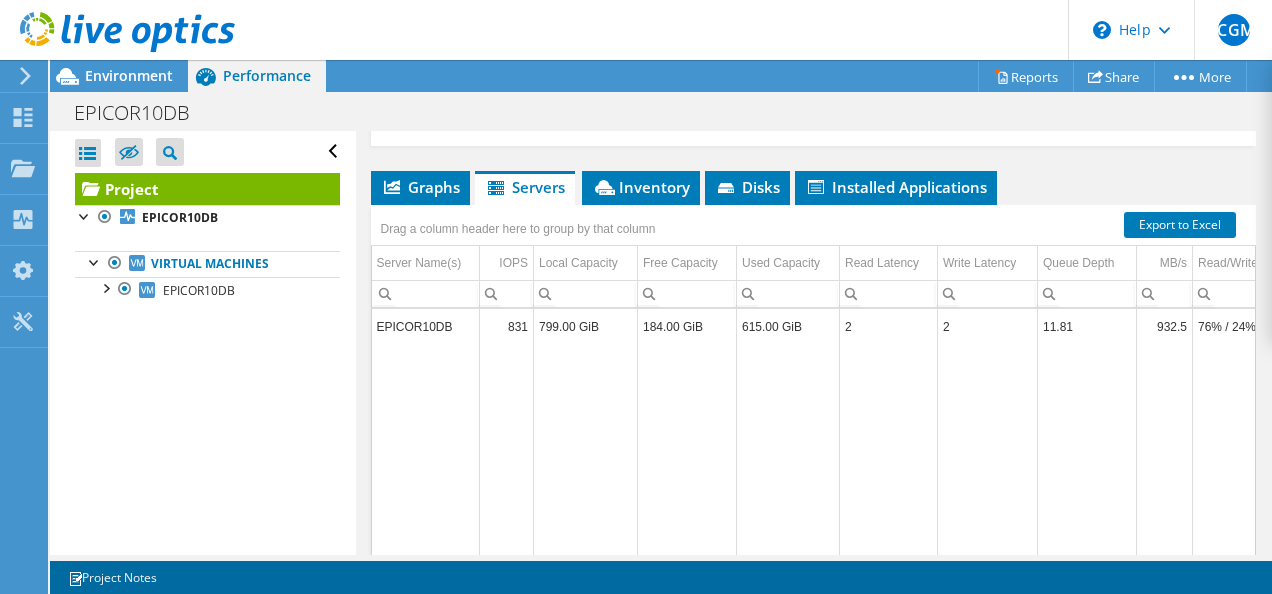 scroll, scrollTop: 600, scrollLeft: 0, axis: vertical 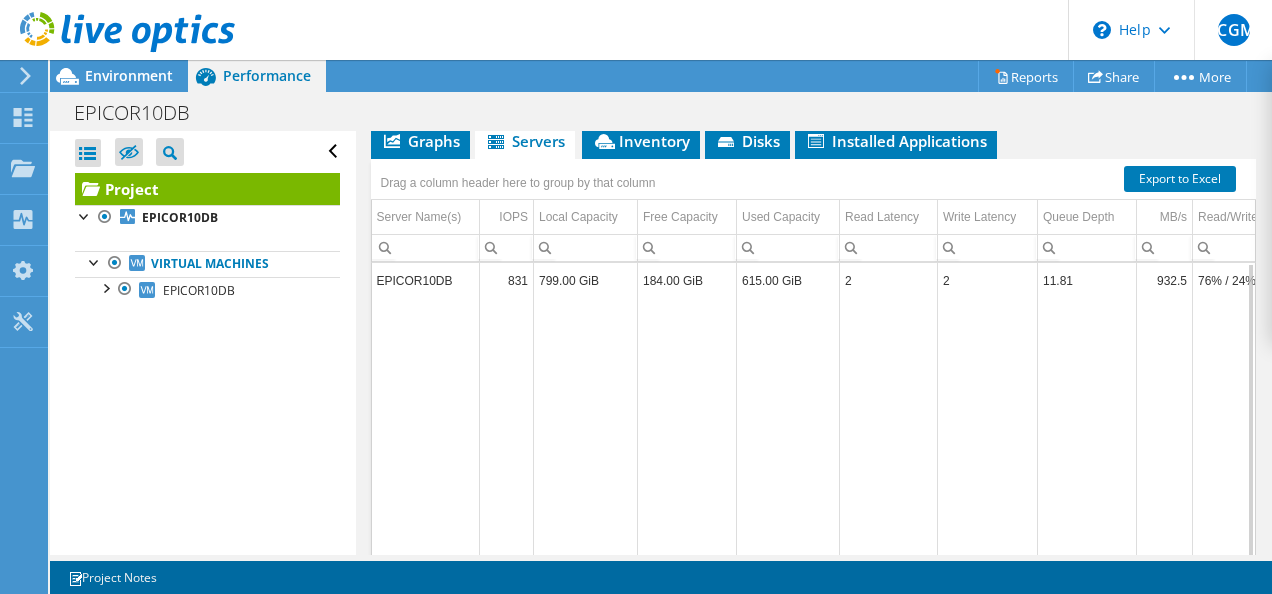 drag, startPoint x: 1083, startPoint y: 387, endPoint x: 1215, endPoint y: 361, distance: 134.53624 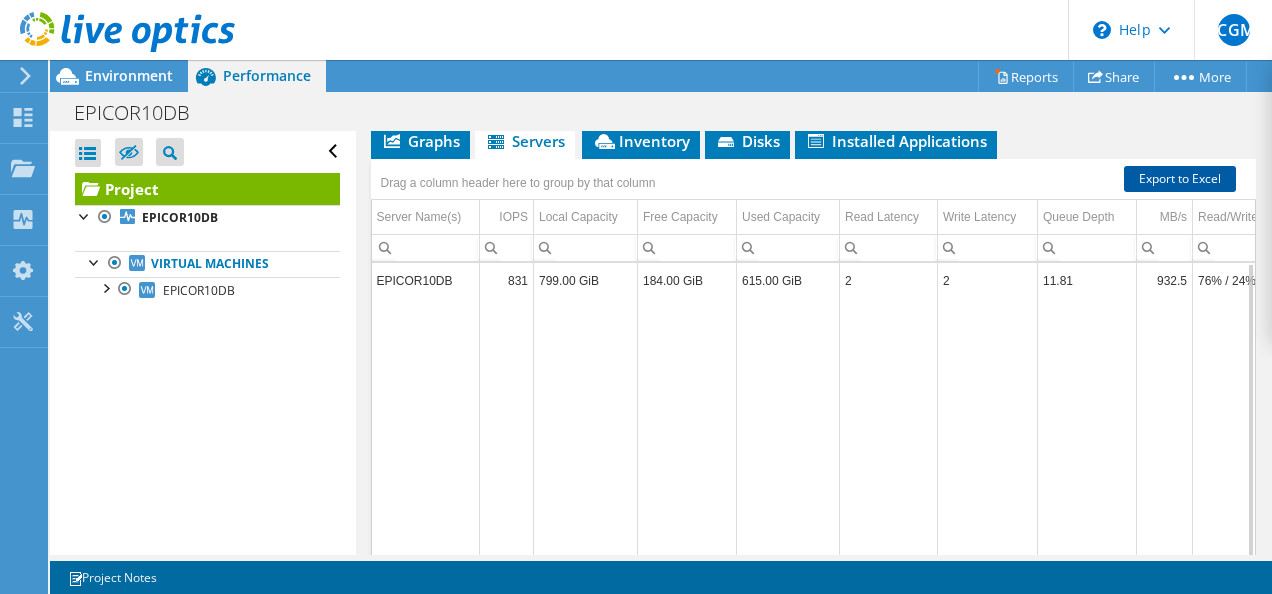 click on "Export to Excel" at bounding box center [1180, 179] 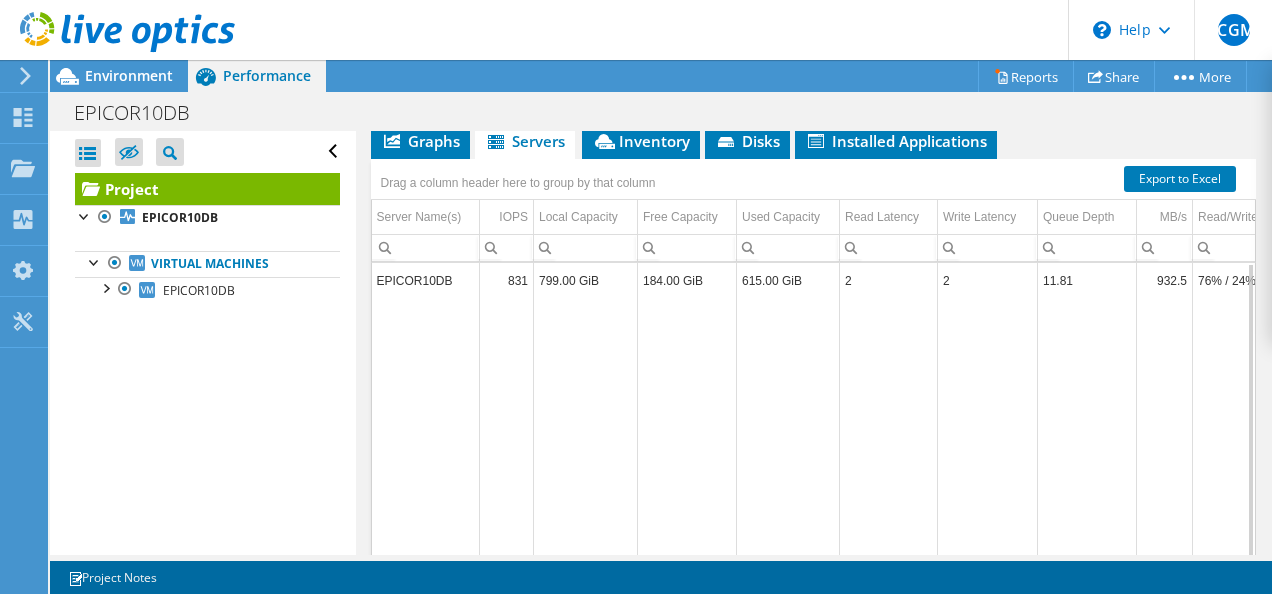 drag, startPoint x: 686, startPoint y: 332, endPoint x: 676, endPoint y: 308, distance: 26 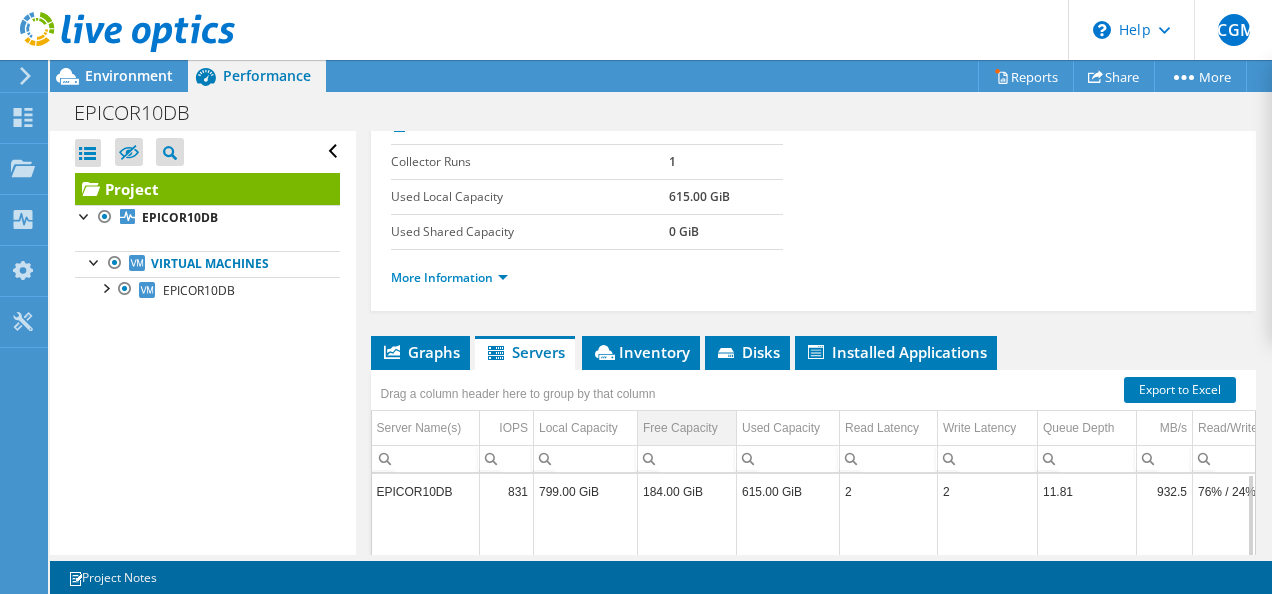 scroll, scrollTop: 500, scrollLeft: 0, axis: vertical 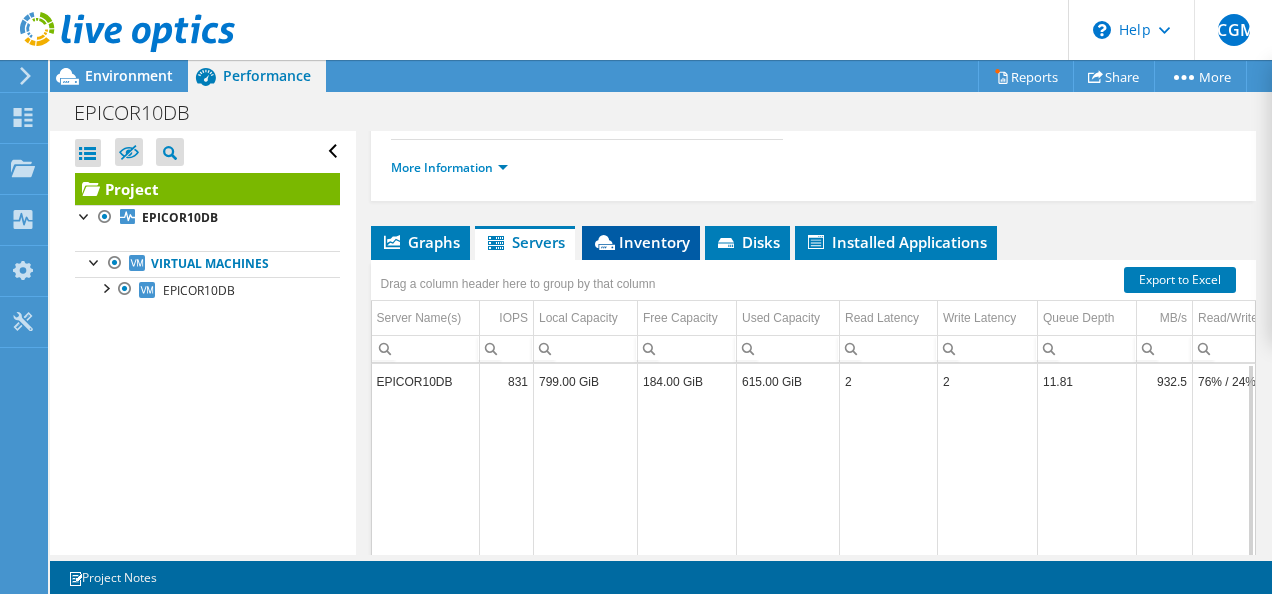 click on "Inventory" at bounding box center (641, 242) 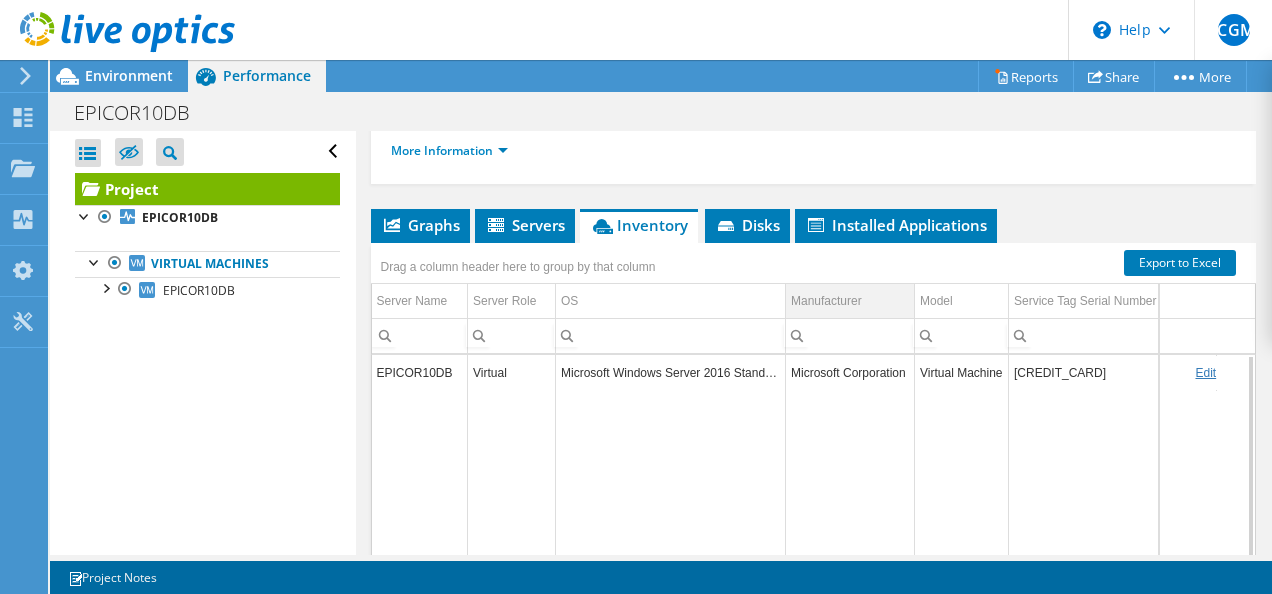 scroll, scrollTop: 500, scrollLeft: 0, axis: vertical 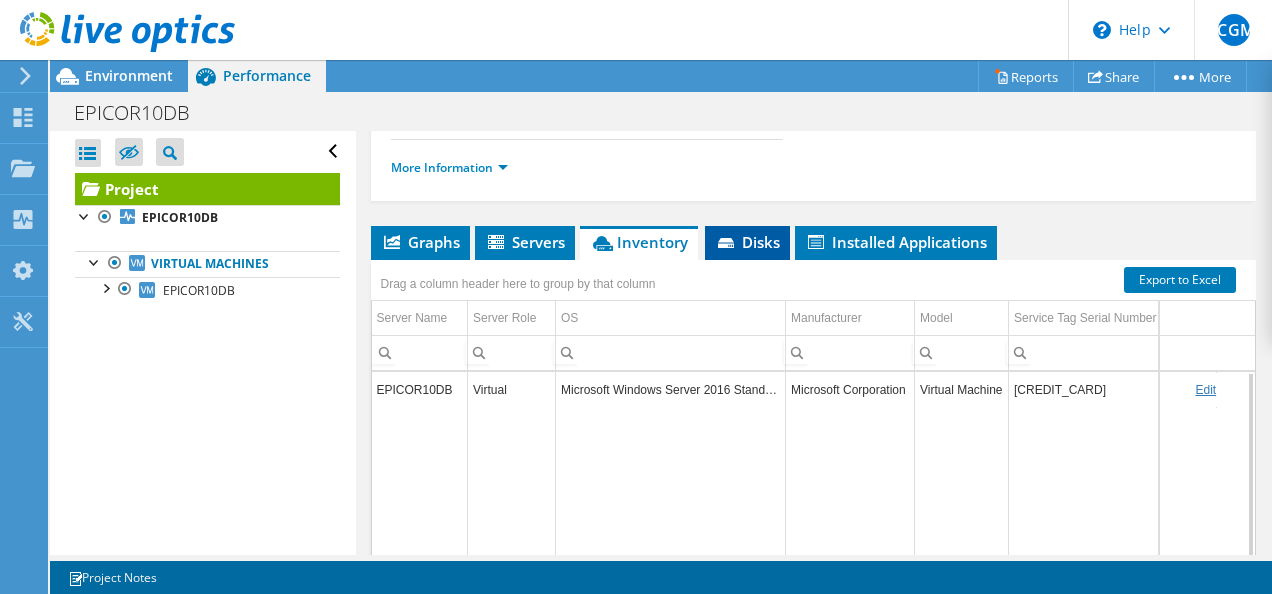 click on "Disks" at bounding box center (747, 243) 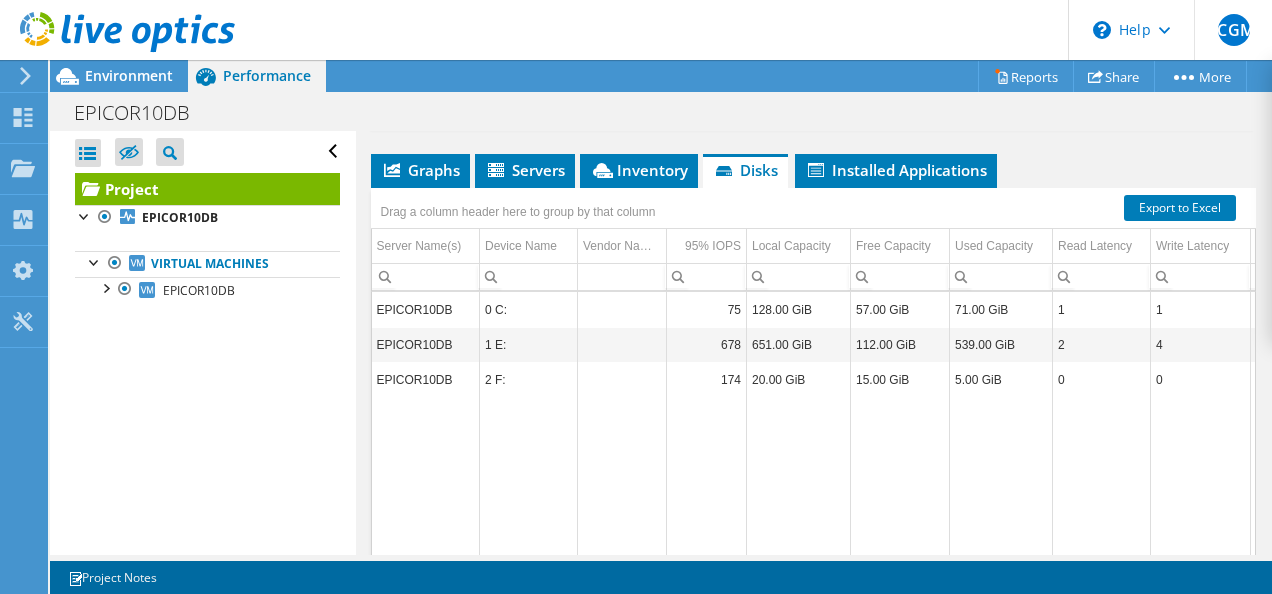 scroll, scrollTop: 600, scrollLeft: 0, axis: vertical 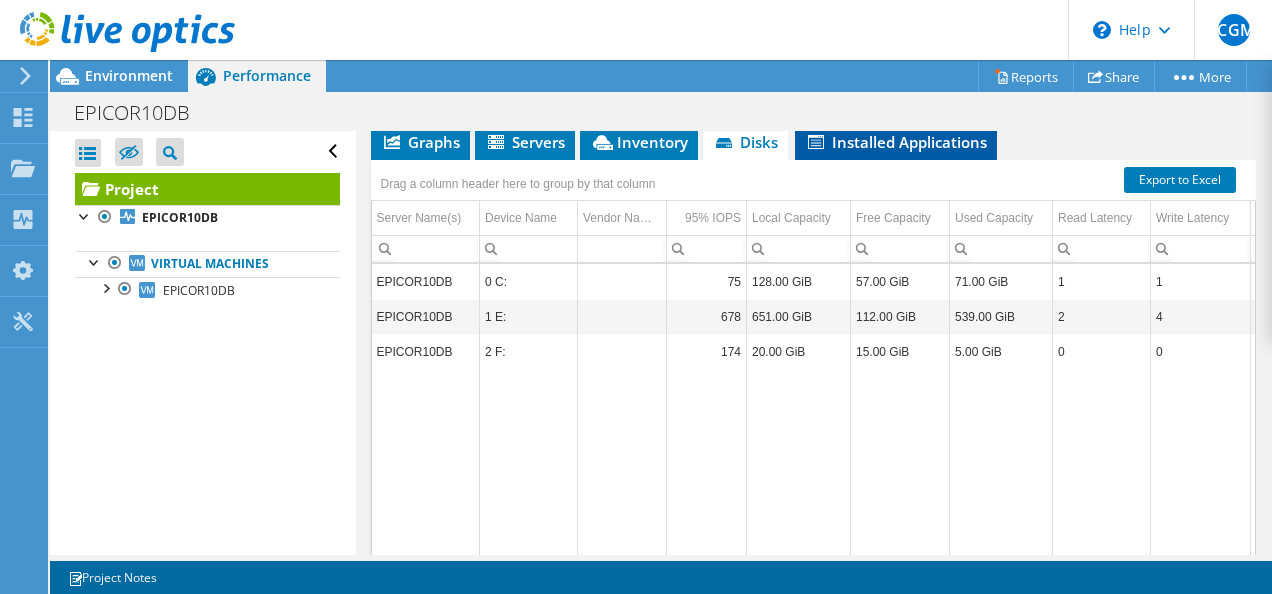 click on "Installed Applications" at bounding box center (896, 142) 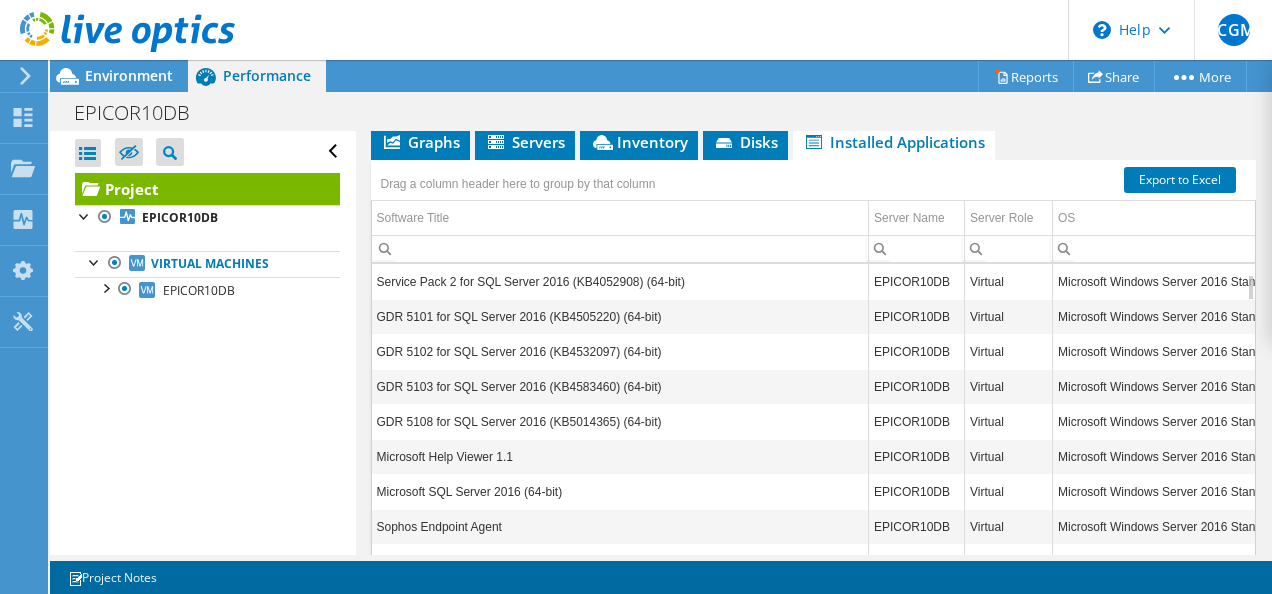 scroll, scrollTop: 120, scrollLeft: 0, axis: vertical 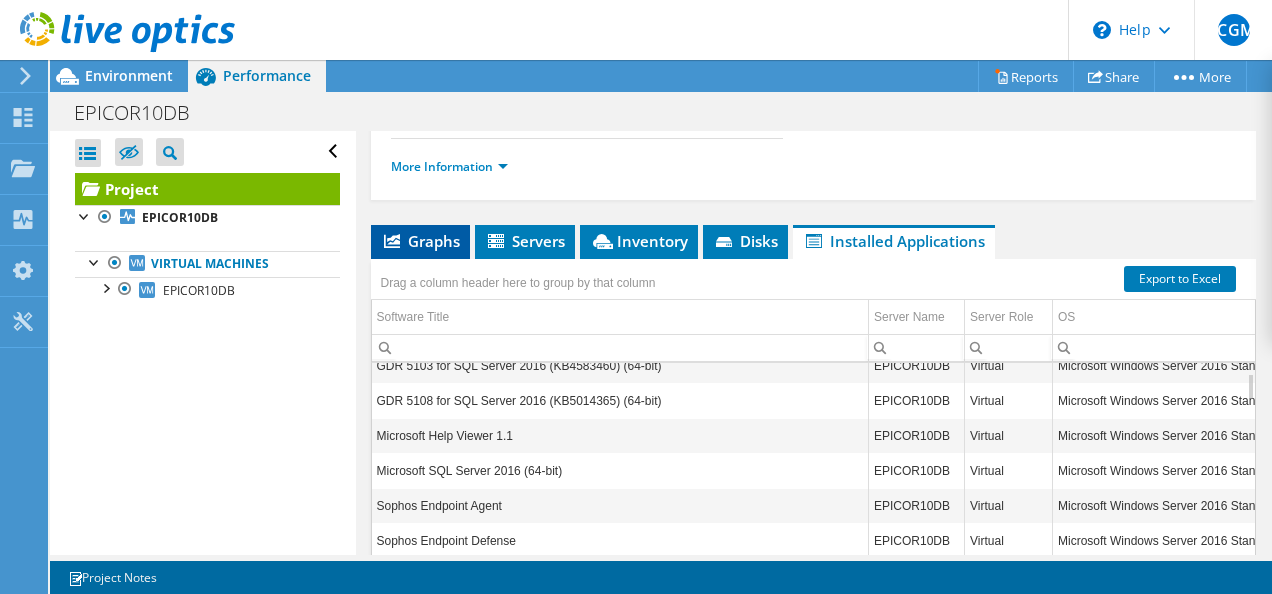 click on "Graphs" at bounding box center (420, 241) 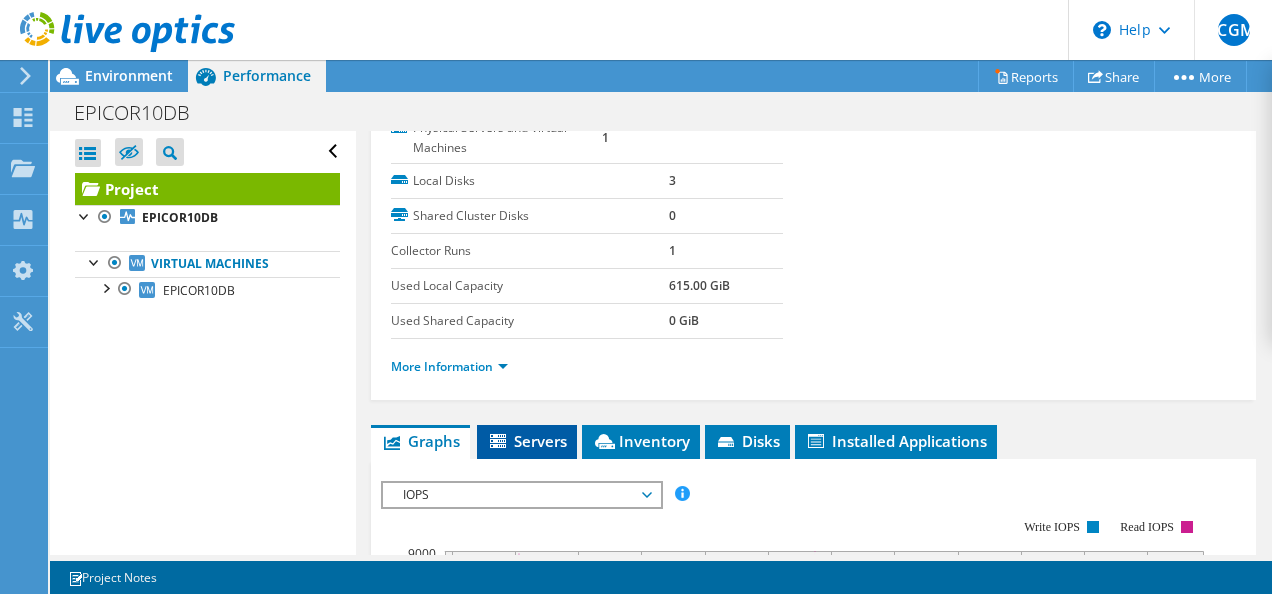 click on "Servers" at bounding box center [527, 442] 